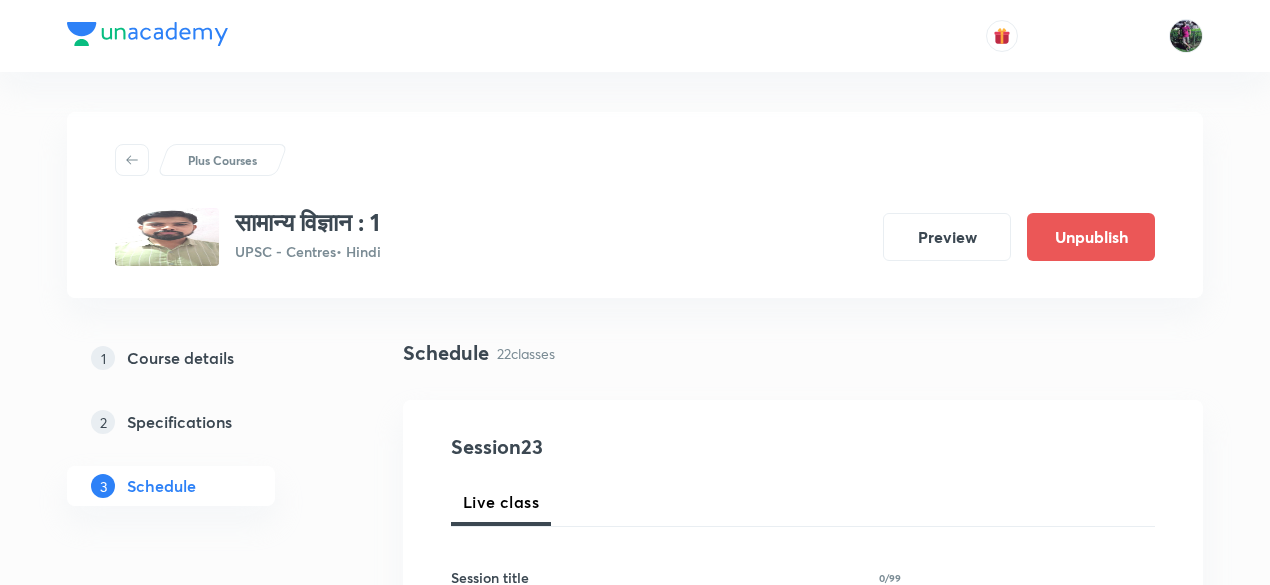 scroll, scrollTop: 0, scrollLeft: 0, axis: both 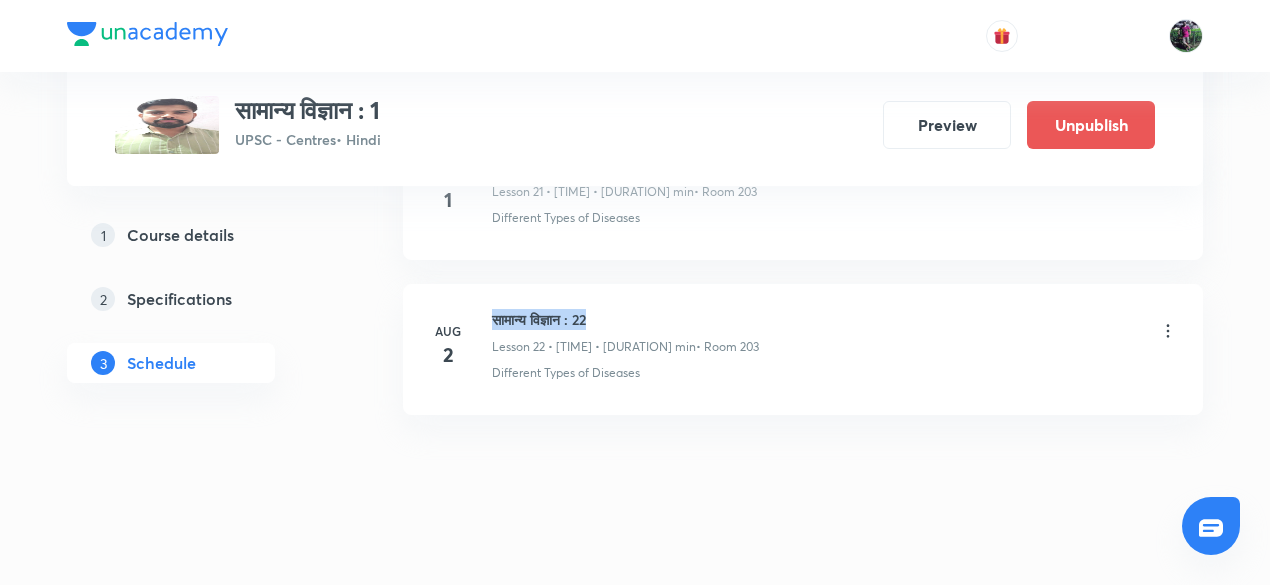 drag, startPoint x: 497, startPoint y: 303, endPoint x: 628, endPoint y: 300, distance: 131.03435 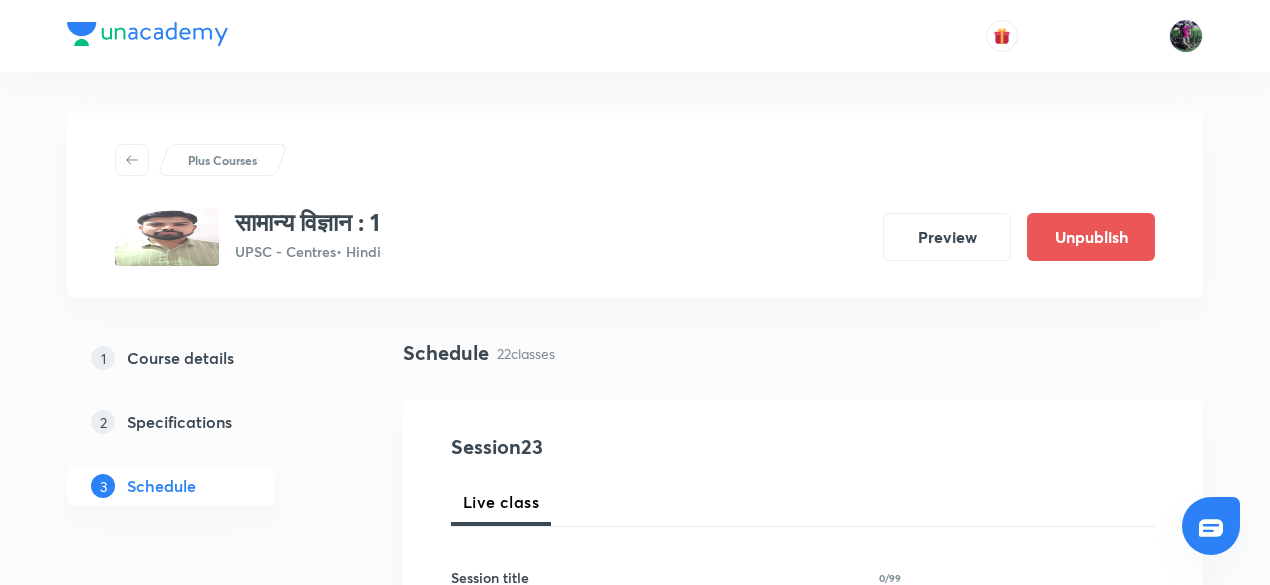 scroll, scrollTop: 186, scrollLeft: 0, axis: vertical 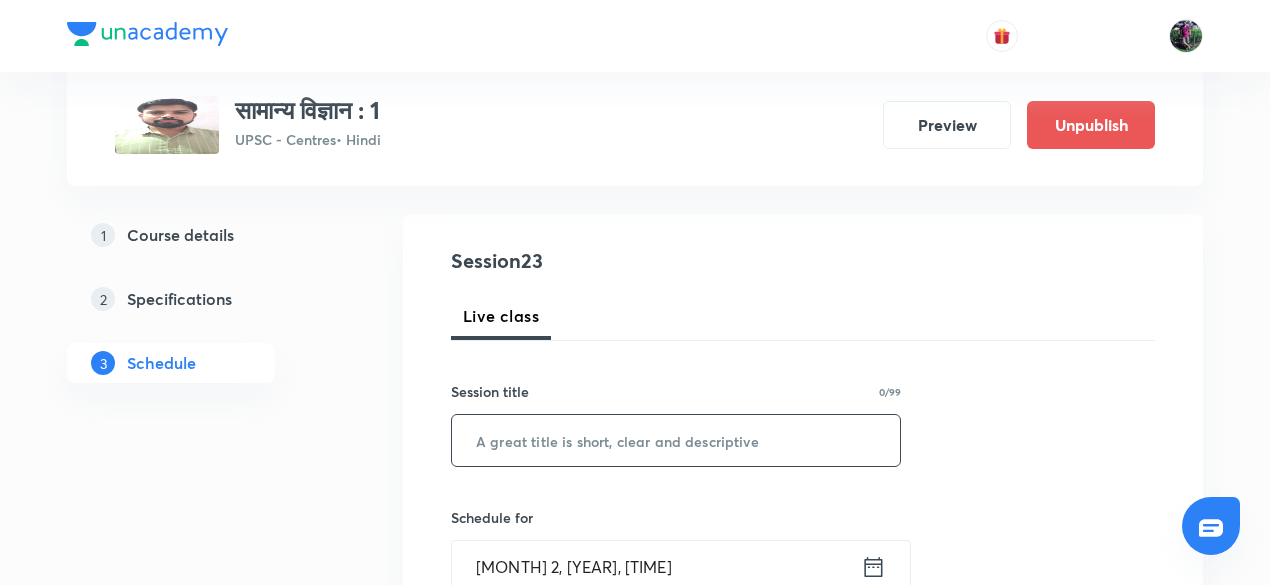click at bounding box center [676, 440] 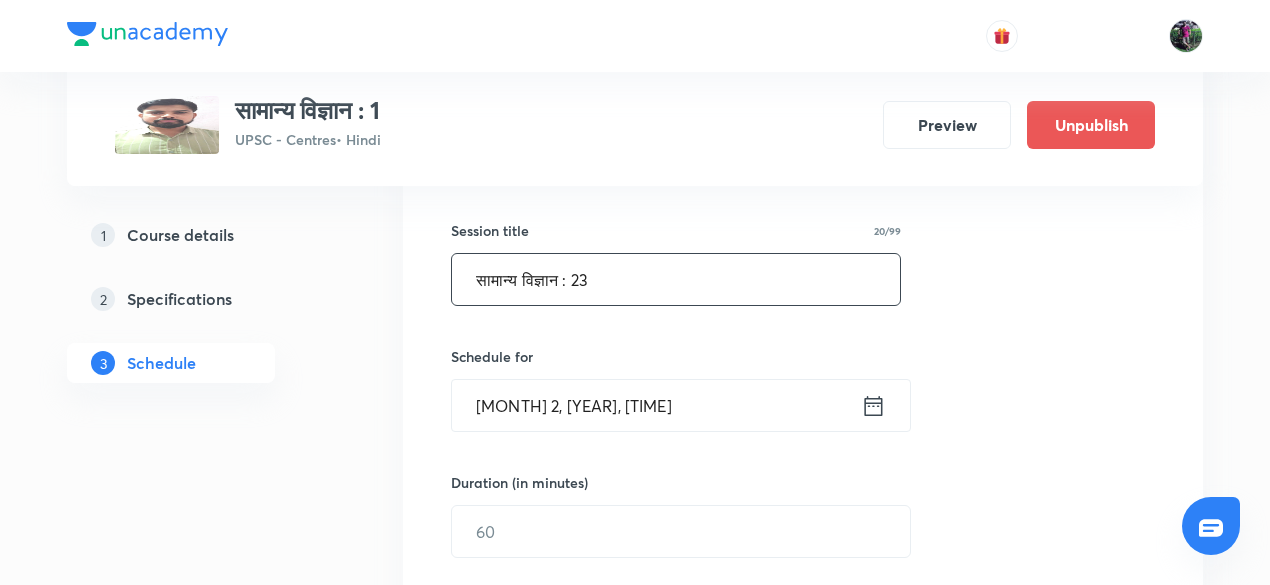scroll, scrollTop: 352, scrollLeft: 0, axis: vertical 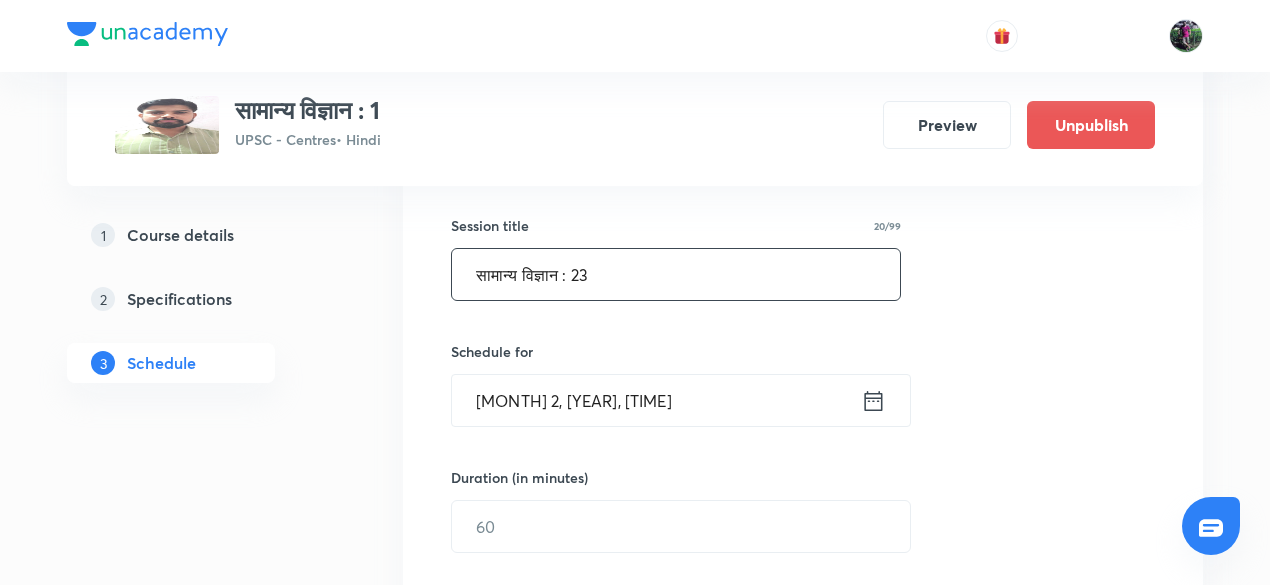 type on "सामान्य विज्ञान : 23" 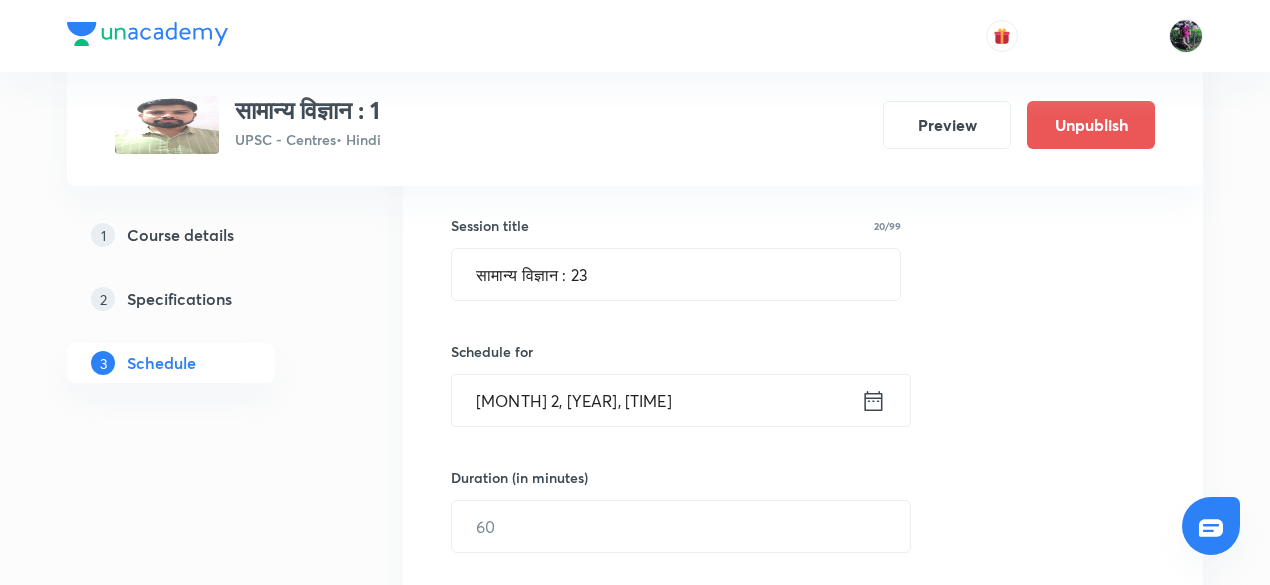 click on "Aug 2, 2025, 3:22 PM" at bounding box center [656, 400] 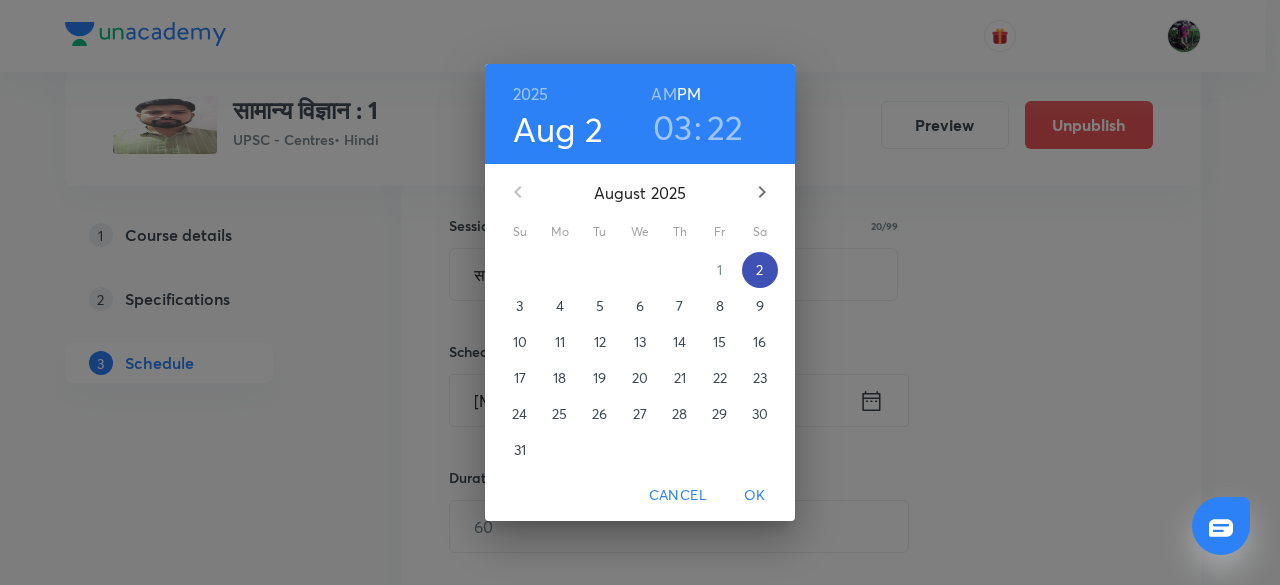 click on "2" at bounding box center [759, 270] 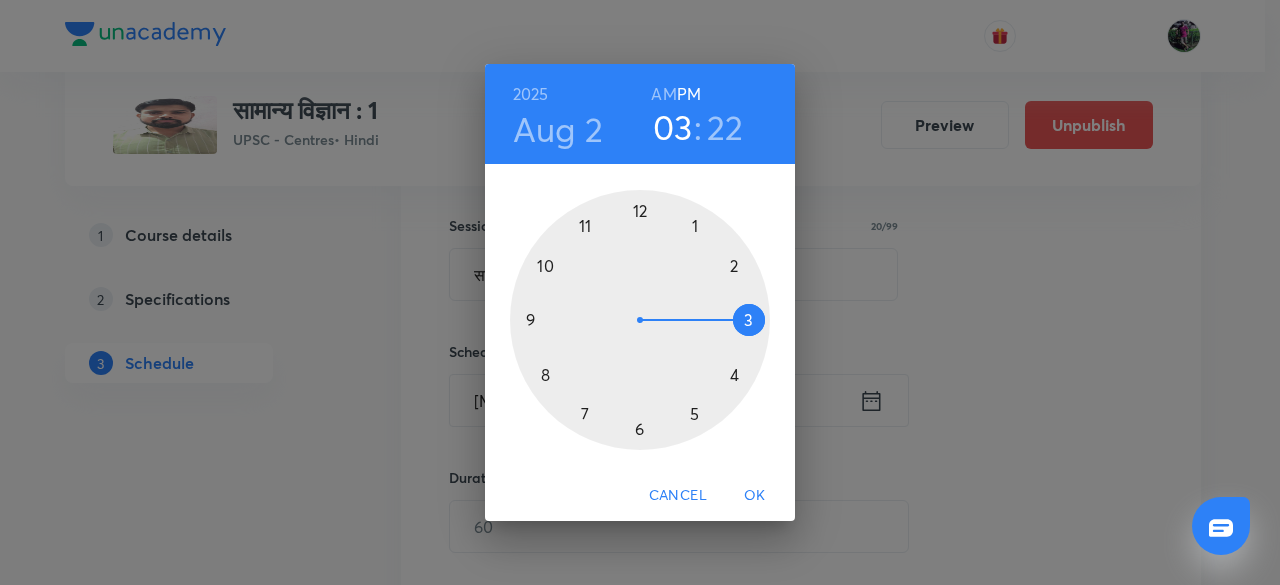 click at bounding box center (640, 320) 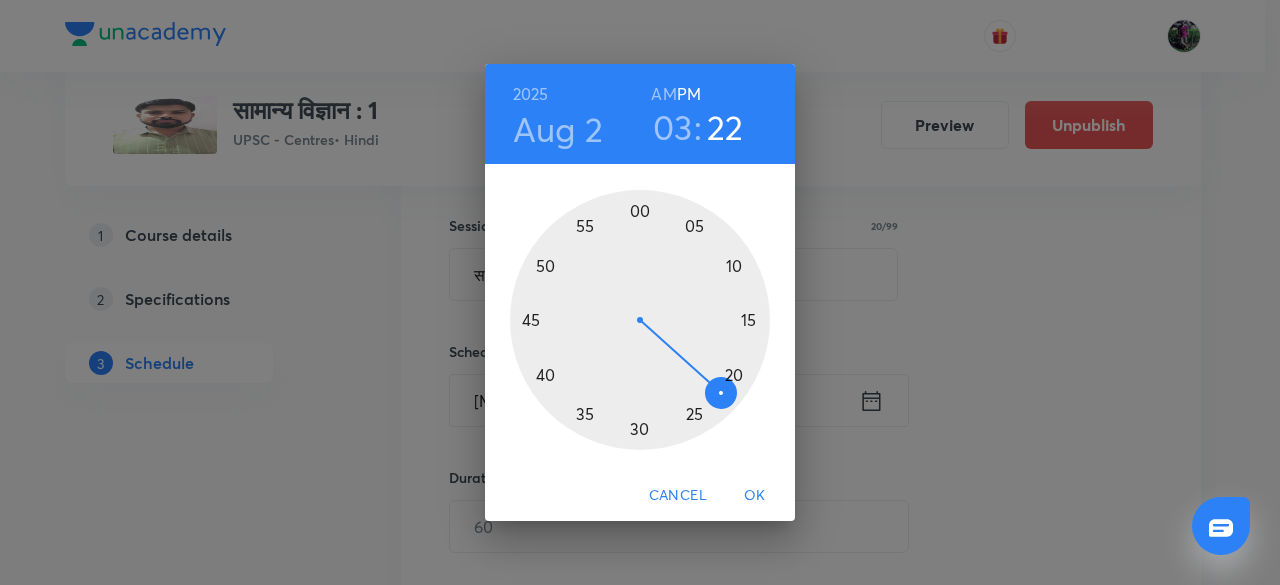 click at bounding box center [640, 320] 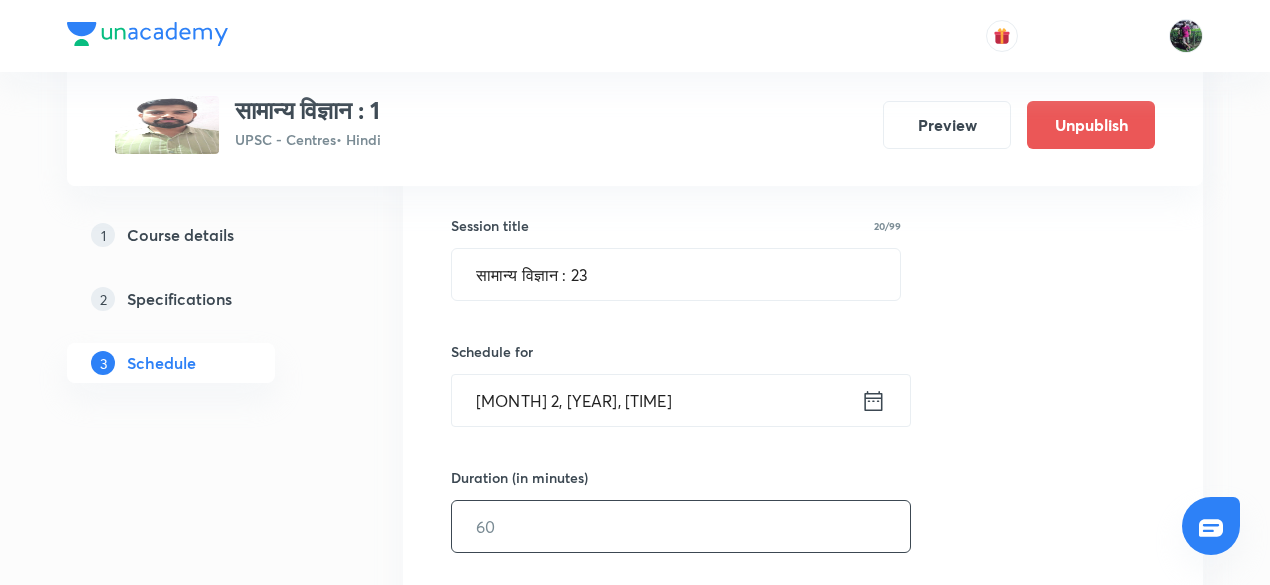 click at bounding box center (681, 526) 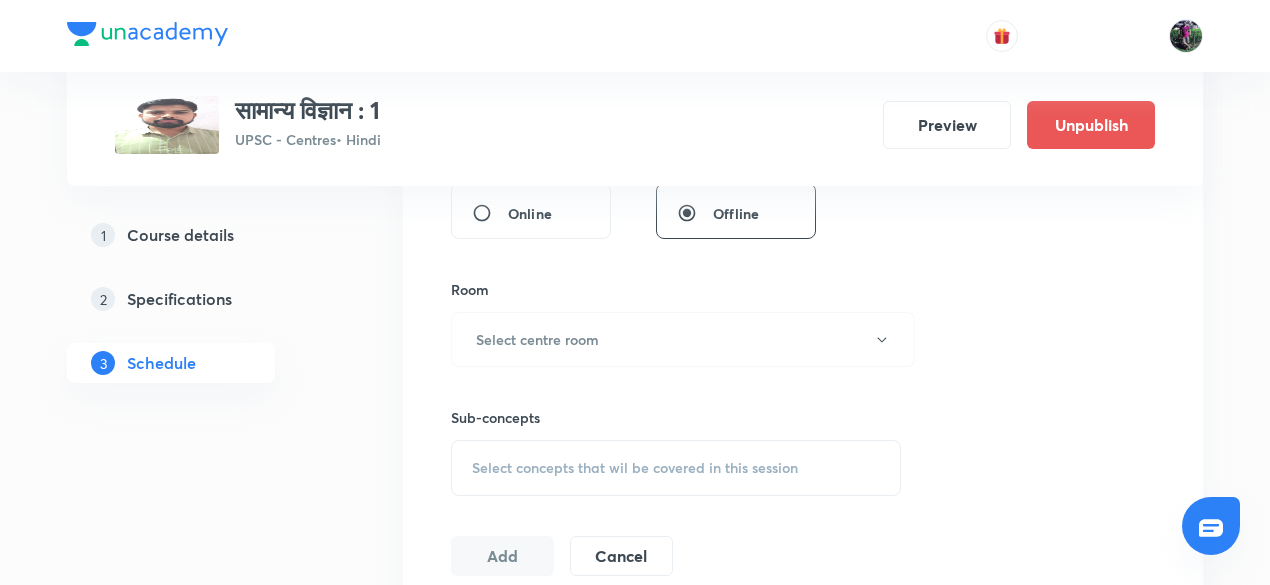 scroll, scrollTop: 796, scrollLeft: 0, axis: vertical 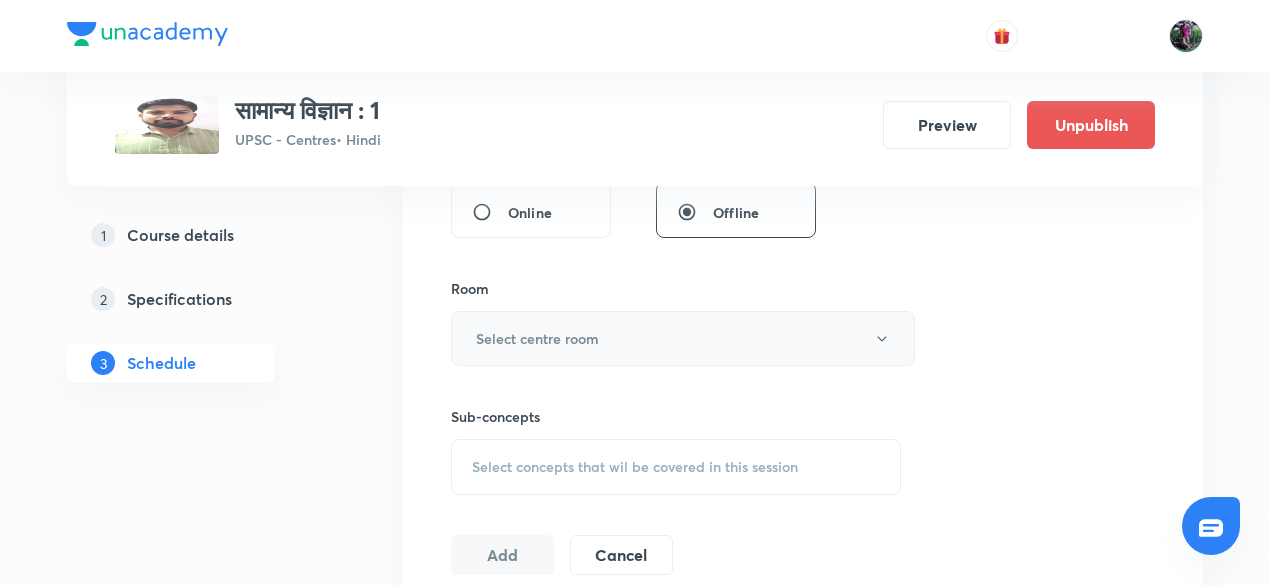type on "150" 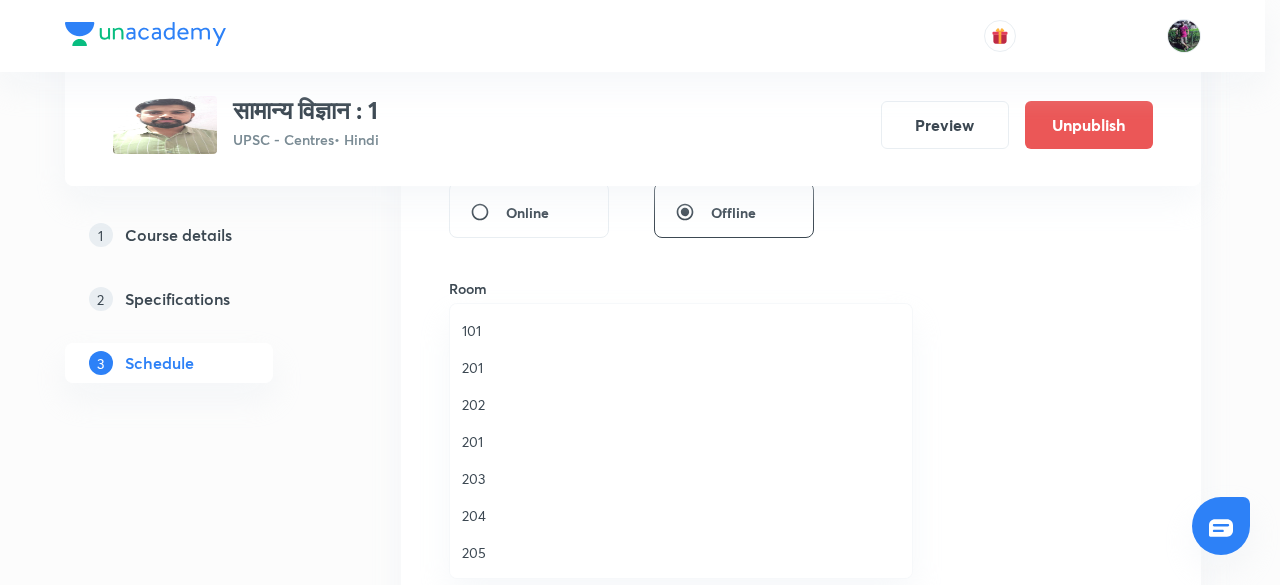 click on "203" at bounding box center [681, 478] 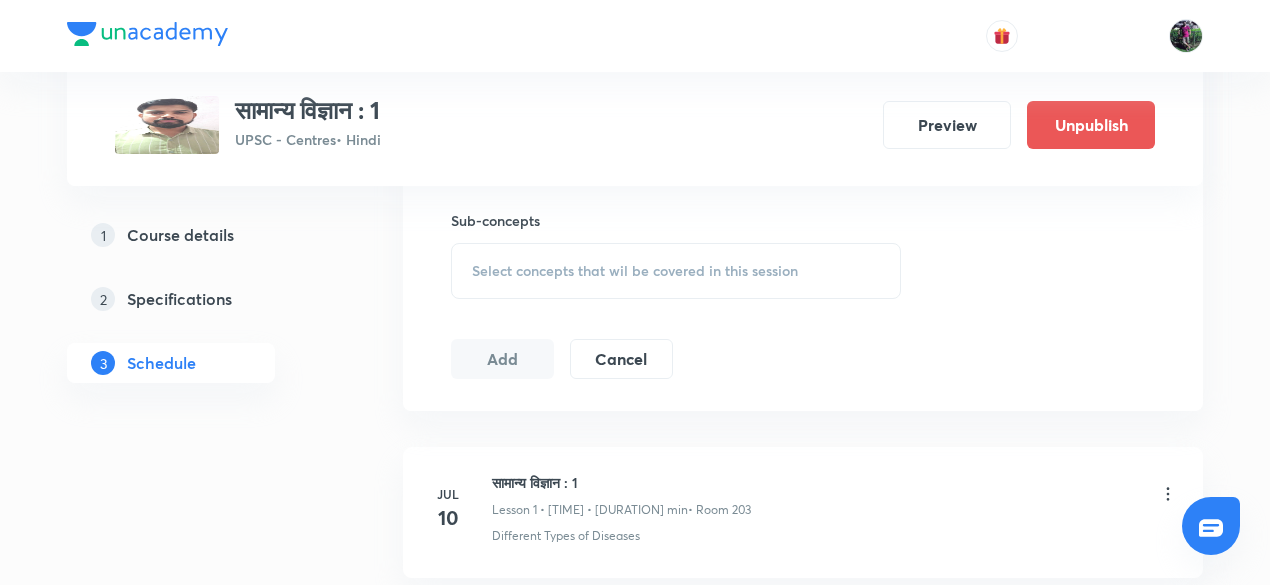 scroll, scrollTop: 991, scrollLeft: 0, axis: vertical 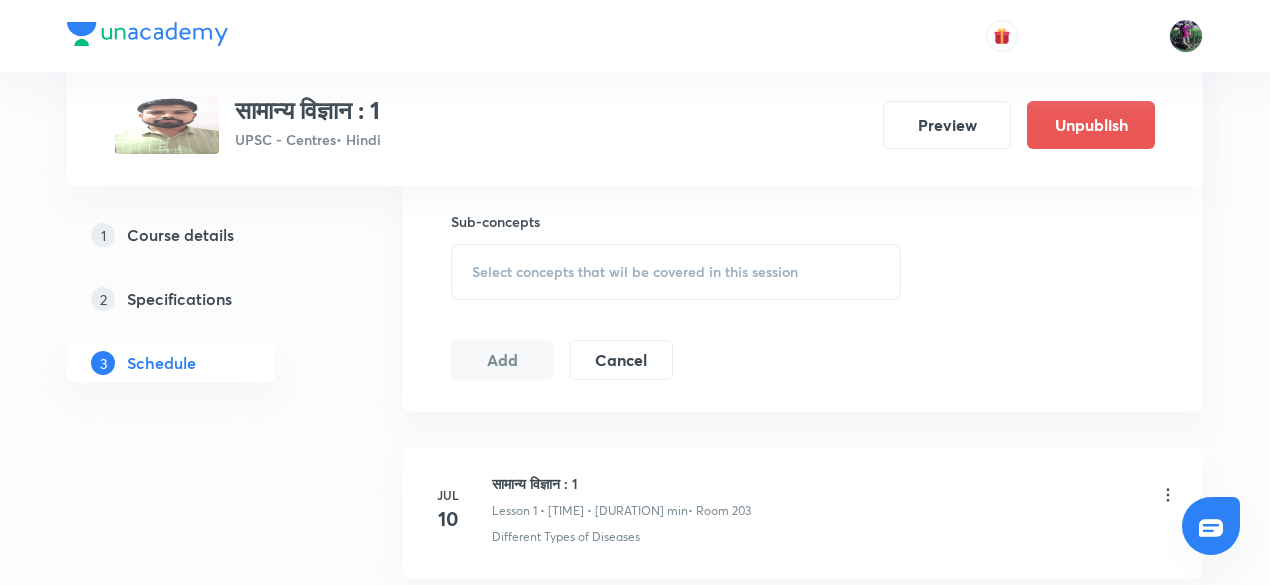 click on "Select concepts that wil be covered in this session" at bounding box center [635, 272] 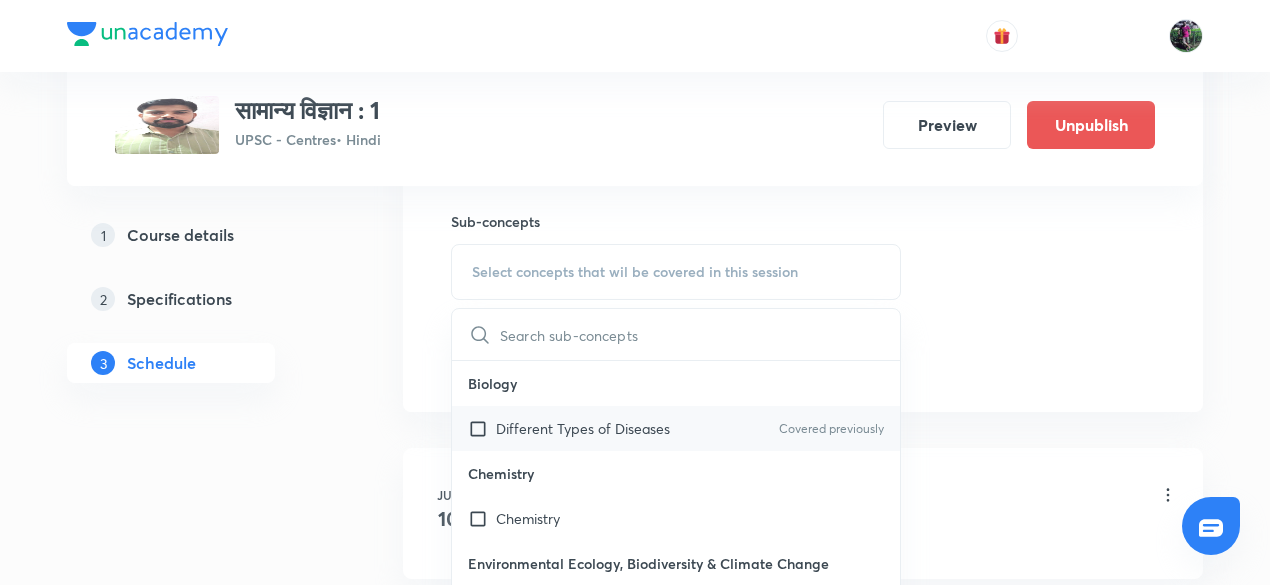 click on "Different Types of Diseases" at bounding box center (583, 428) 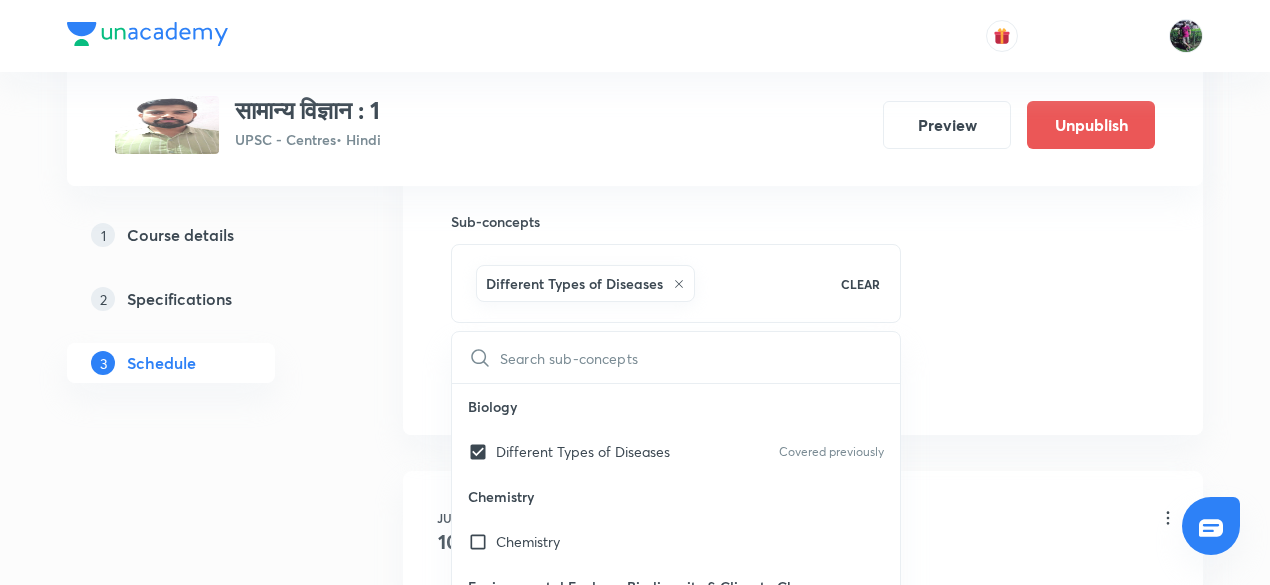 click on "Session  23 Live class Session title 20/99 सामान्य विज्ञान : 23 ​ Schedule for Aug 2, 2025, 3:40 PM ​ Duration (in minutes) 150 ​   Session type Online Offline Room 203 Sub-concepts Different Types of Diseases CLEAR ​ Biology Different Types of Diseases Covered previously Chemistry Chemistry Environmental Ecology, Biodiversity & Climate Change Environmental Ecology, Biodiversity & Climate Change Environmental Science Environmental Science Life Sciences Life Sciences Physics Physics Add Cancel" at bounding box center [803, -78] 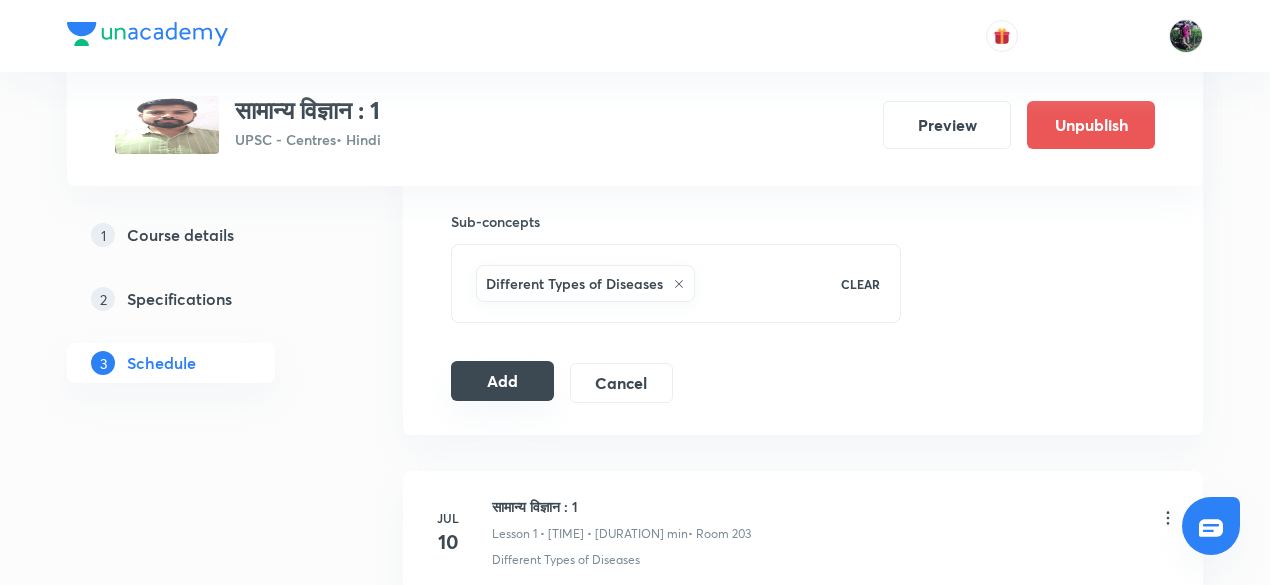 click on "Add" at bounding box center [502, 381] 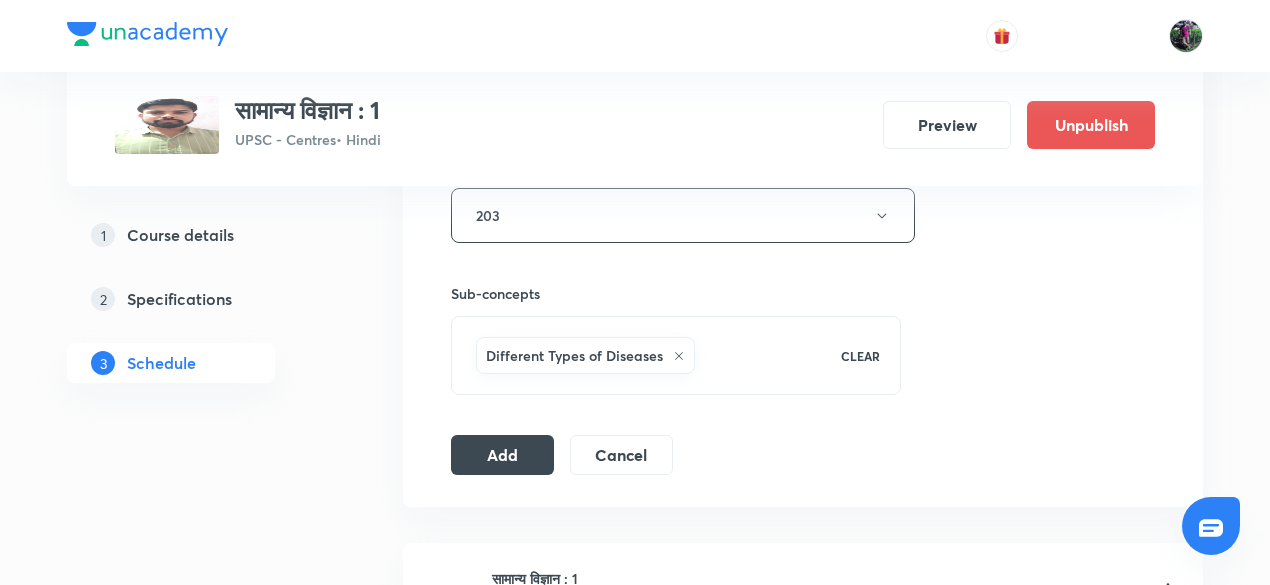 scroll, scrollTop: 865, scrollLeft: 0, axis: vertical 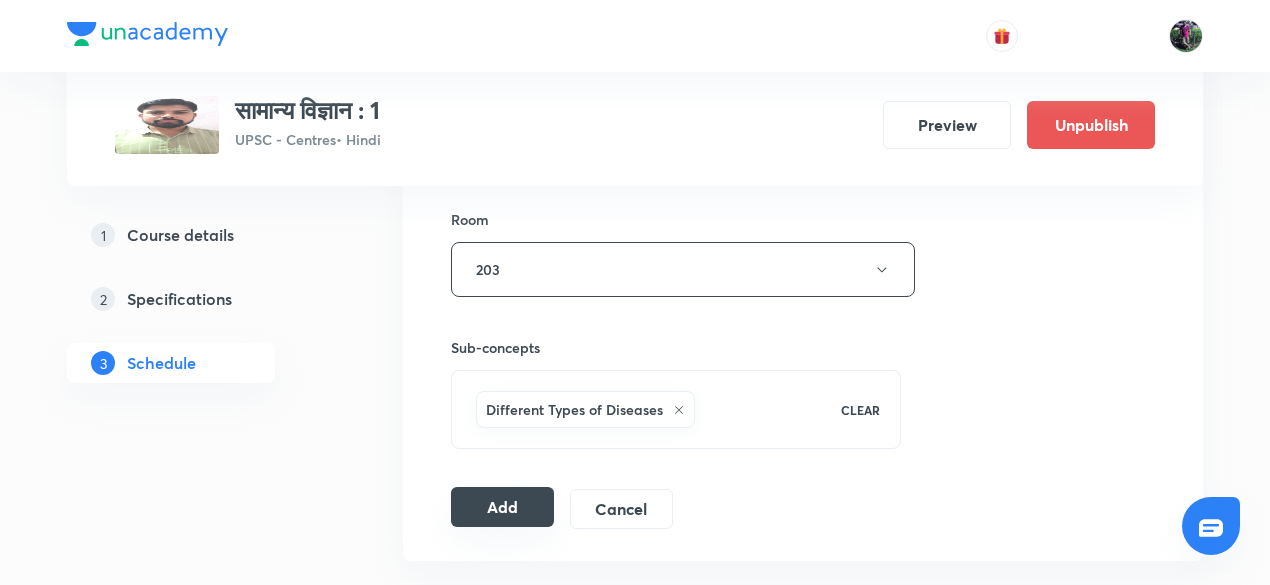 click on "Add" at bounding box center (502, 507) 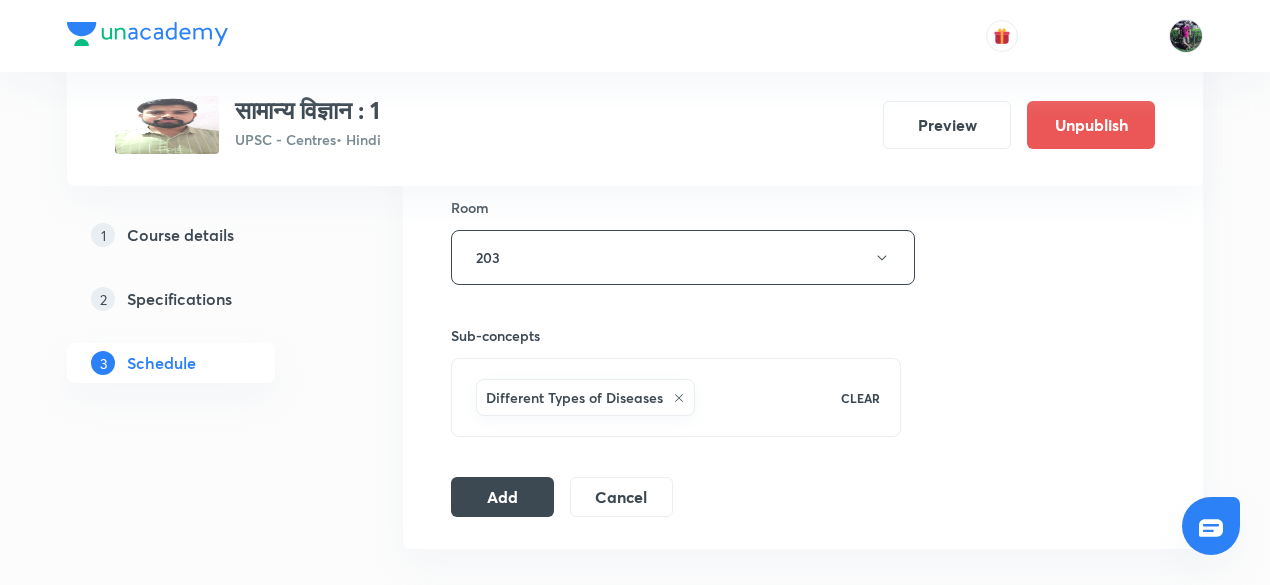 scroll, scrollTop: 876, scrollLeft: 0, axis: vertical 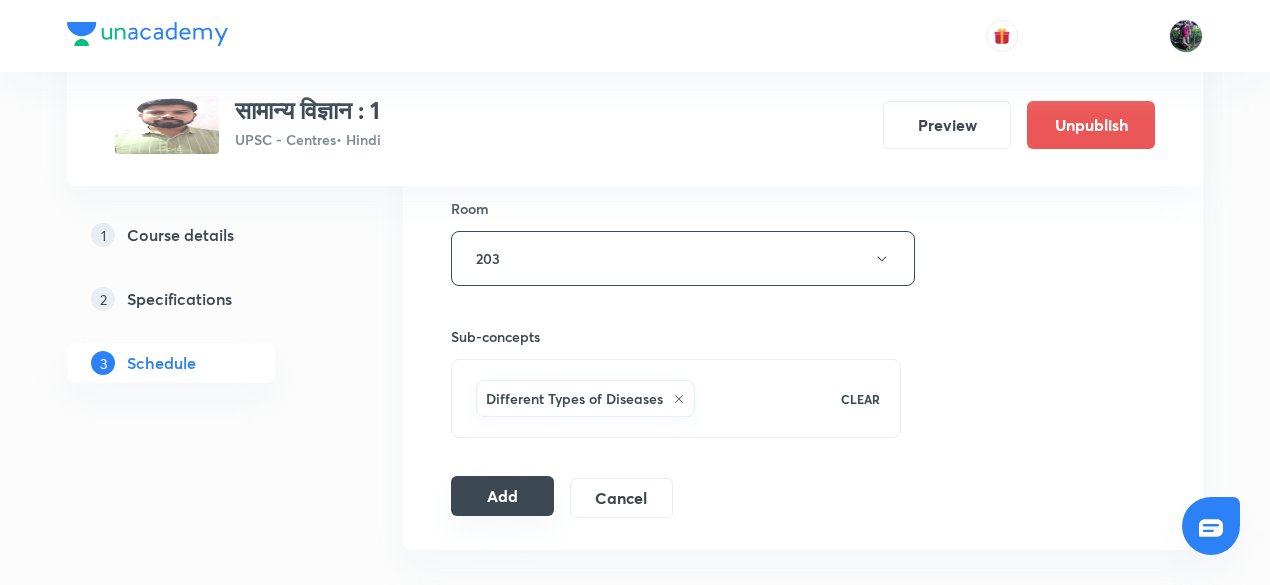 click on "Add" at bounding box center (502, 496) 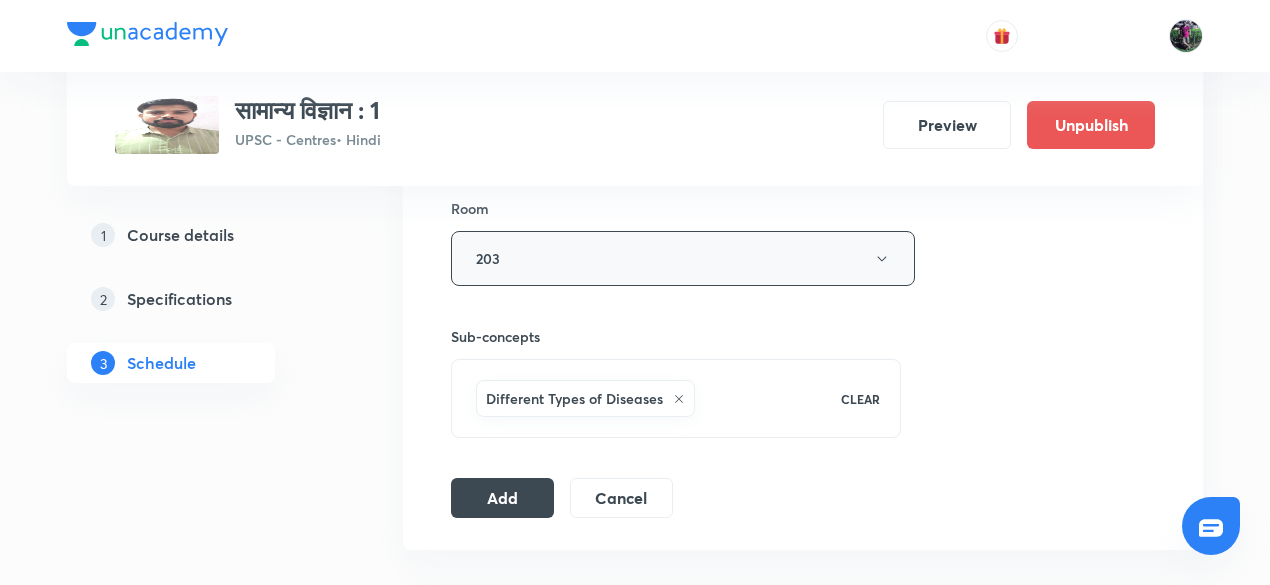 click on "203" at bounding box center (683, 258) 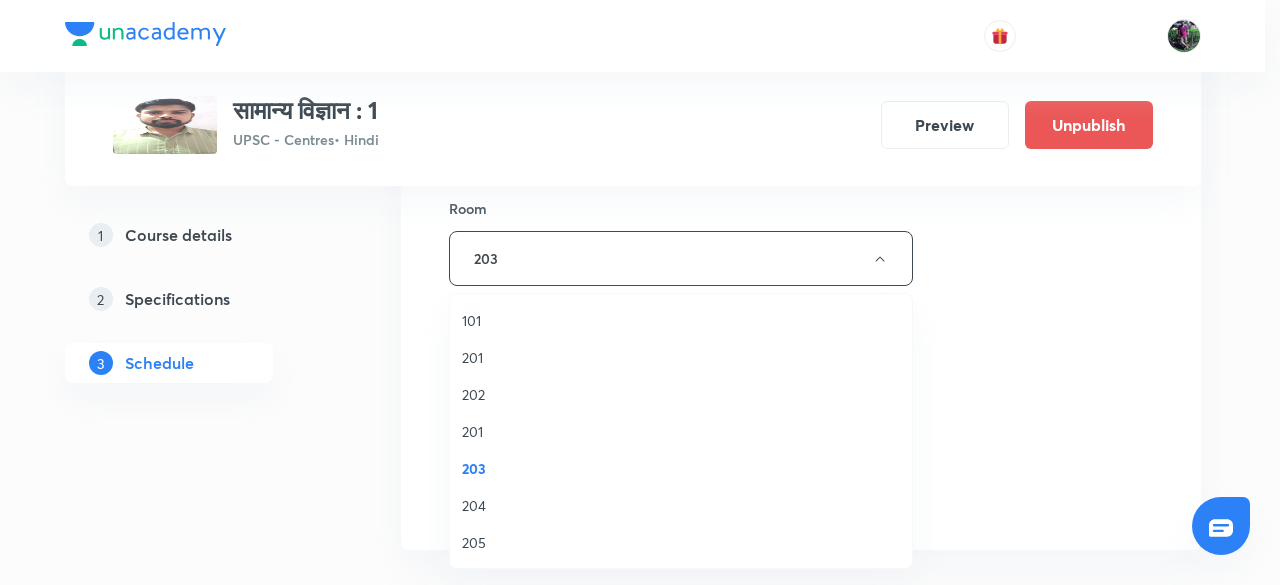 click on "202" at bounding box center [681, 394] 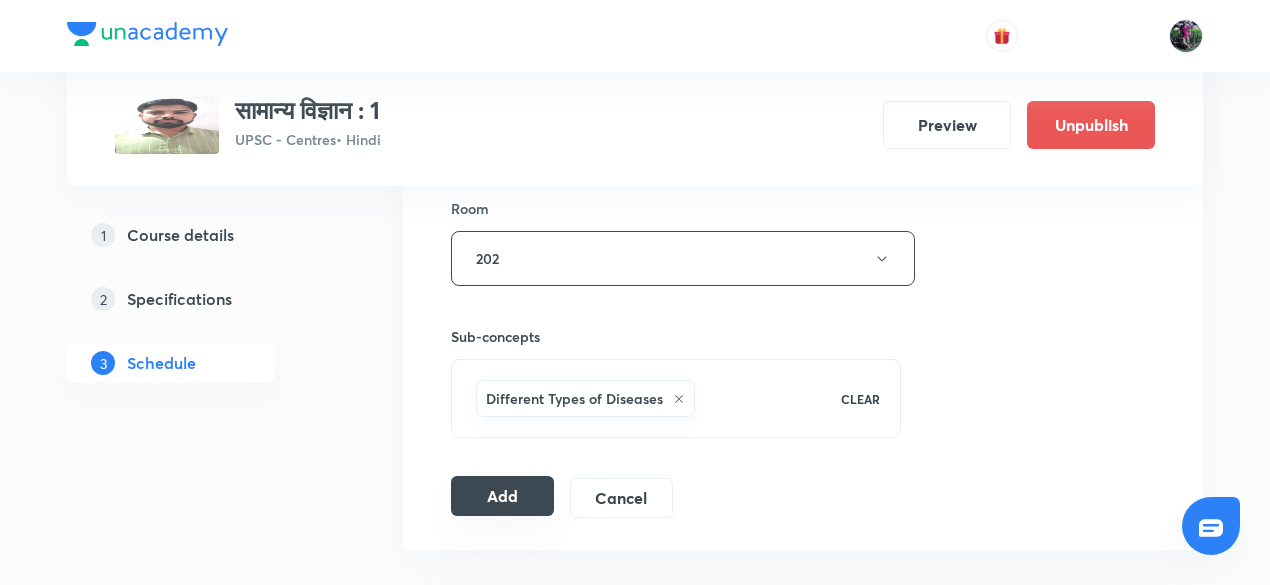 click on "Add" at bounding box center [502, 496] 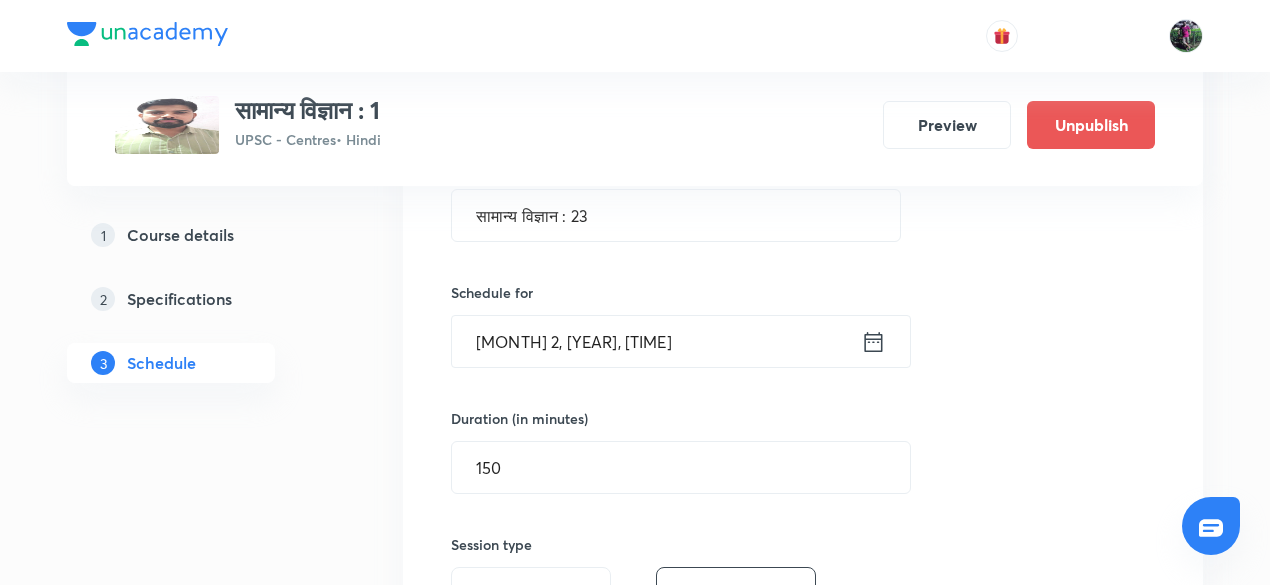 scroll, scrollTop: 414, scrollLeft: 0, axis: vertical 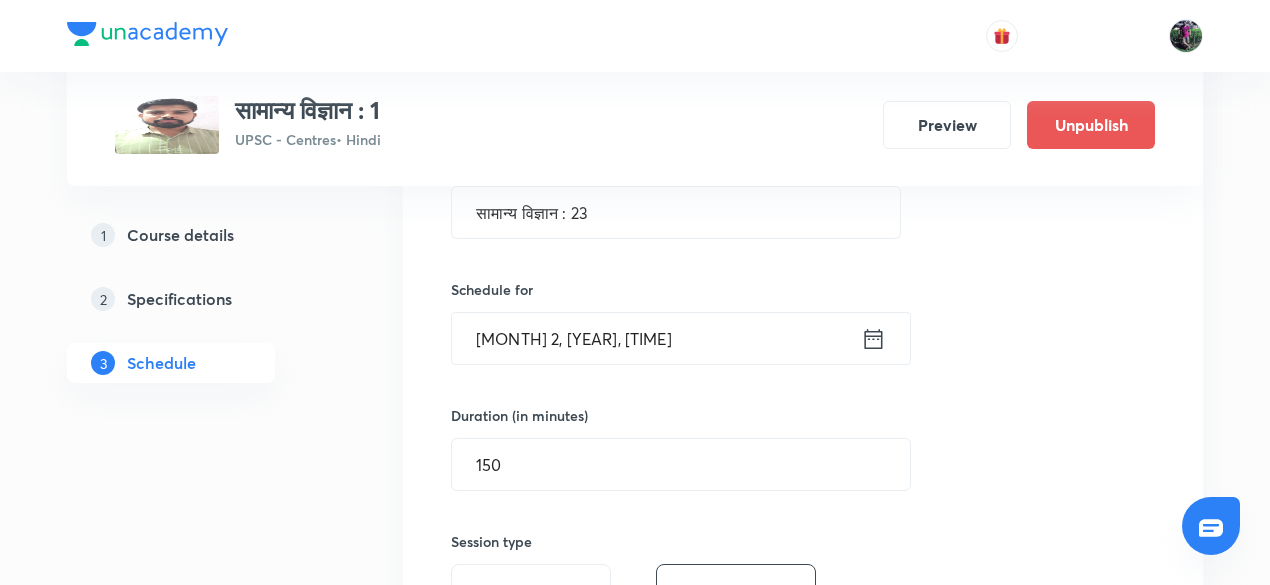 click on "Aug 2, 2025, 3:40 PM" at bounding box center [656, 338] 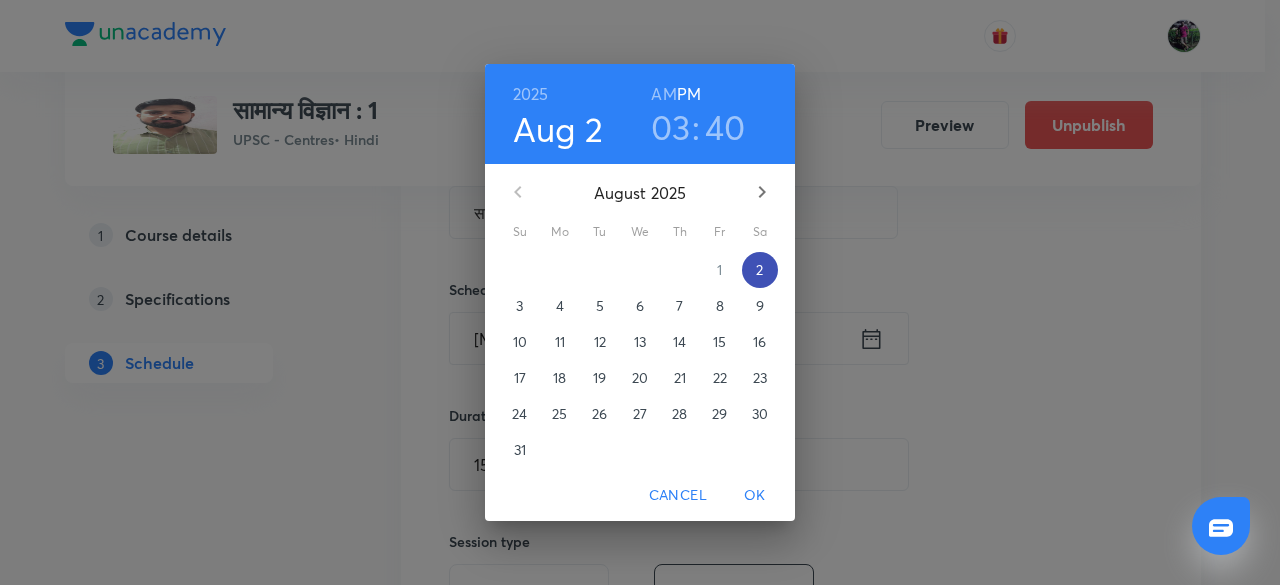 click on "2" at bounding box center (759, 270) 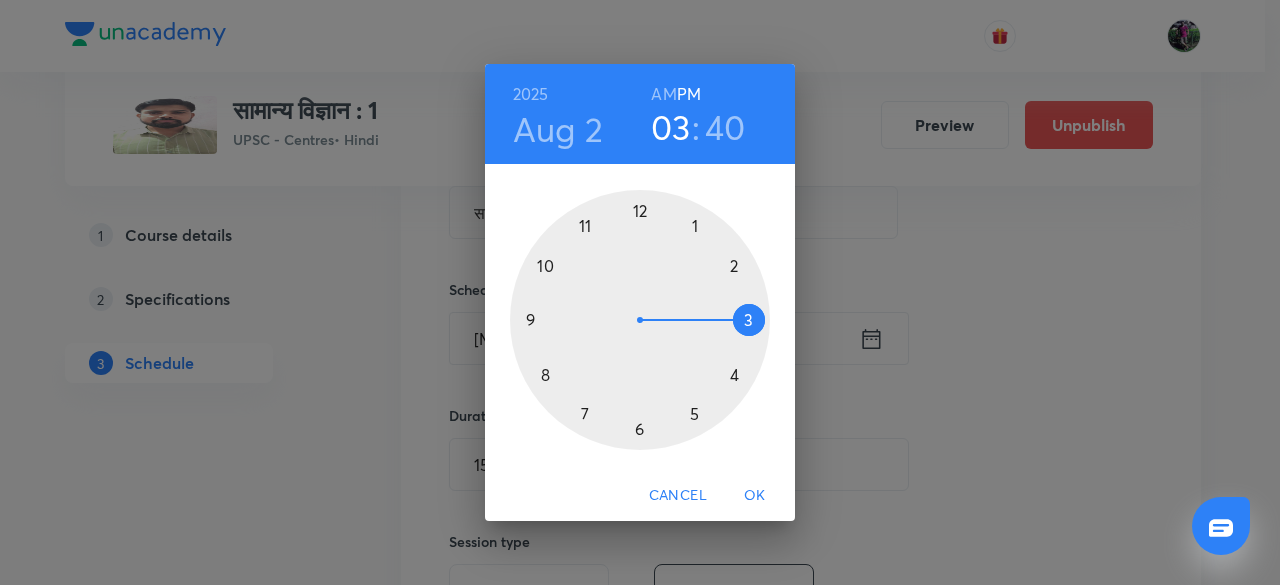 click at bounding box center (640, 320) 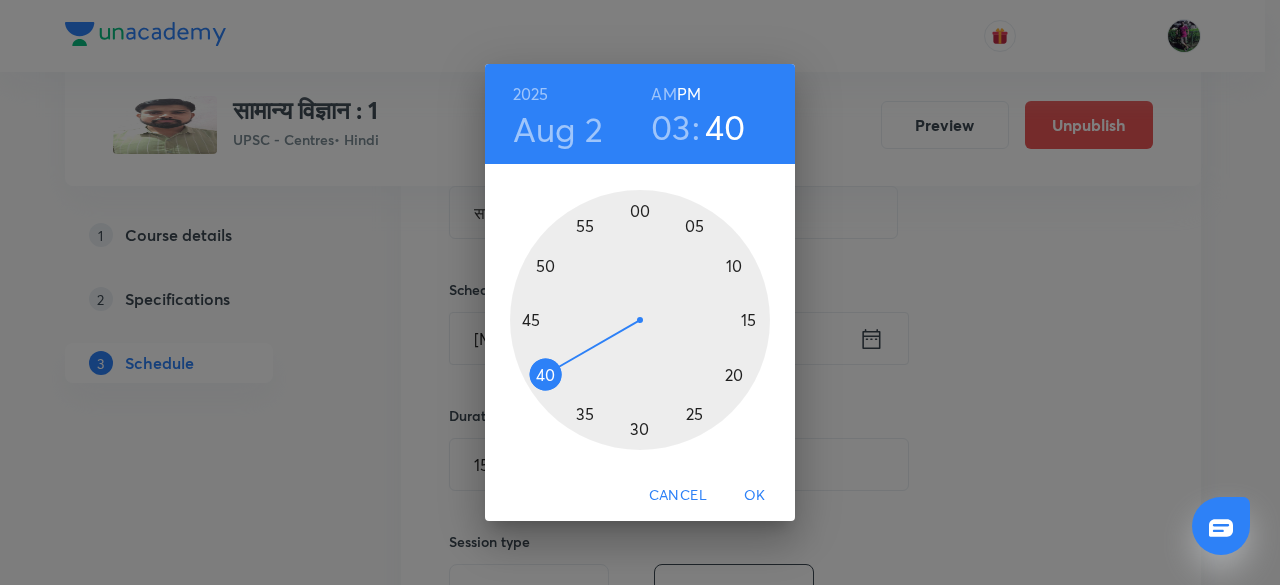 click at bounding box center [640, 320] 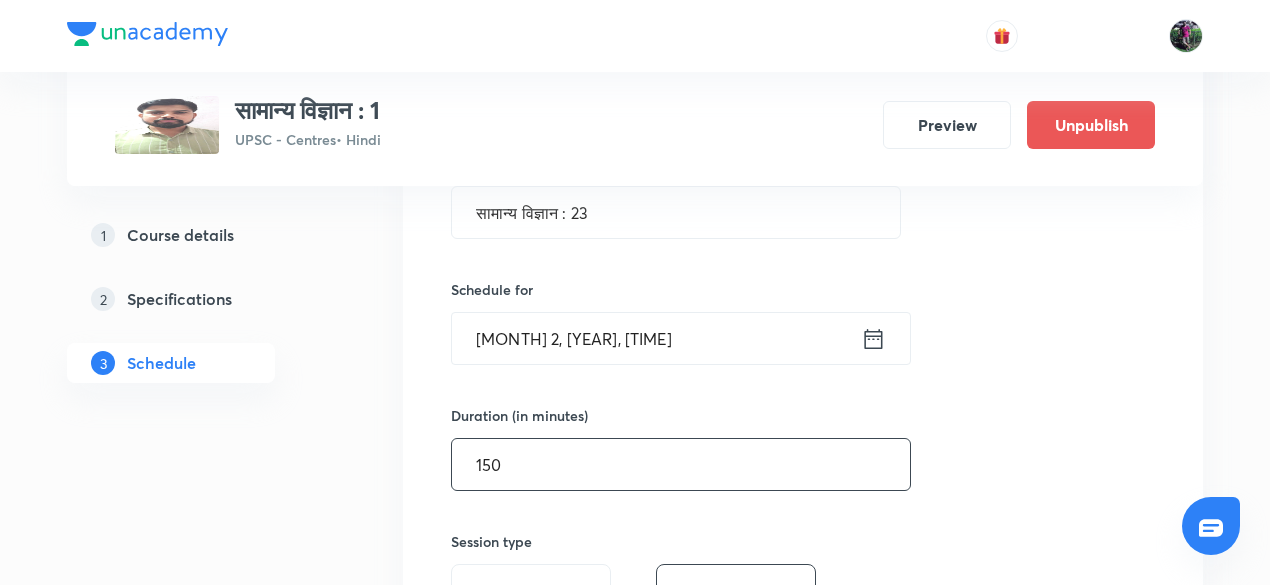 click on "150" at bounding box center (681, 464) 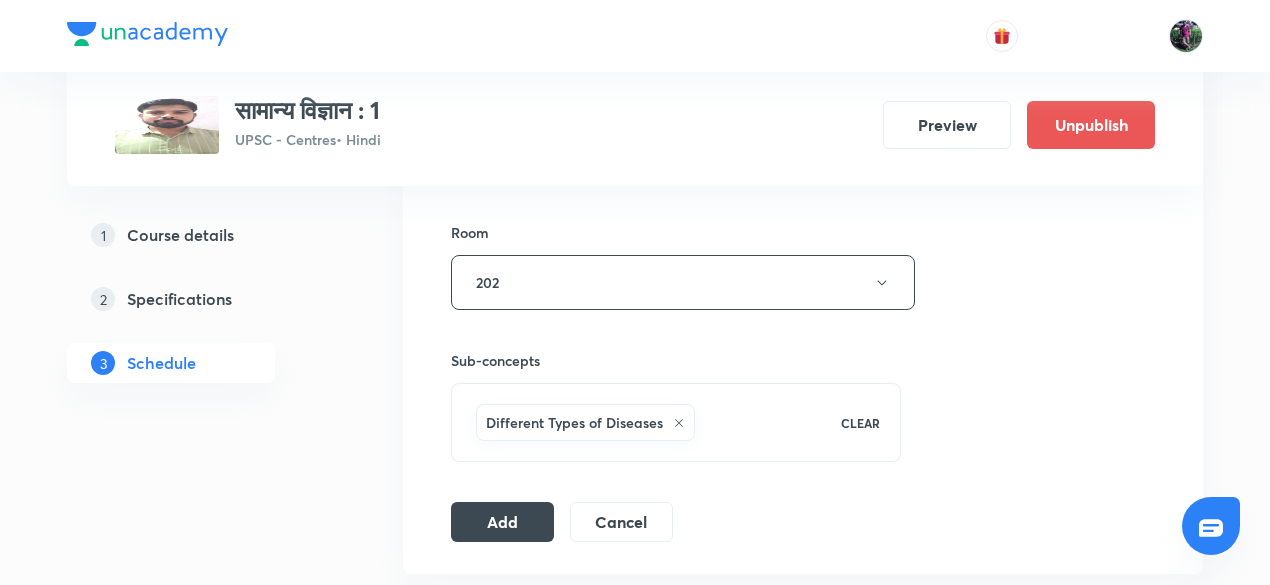 scroll, scrollTop: 901, scrollLeft: 0, axis: vertical 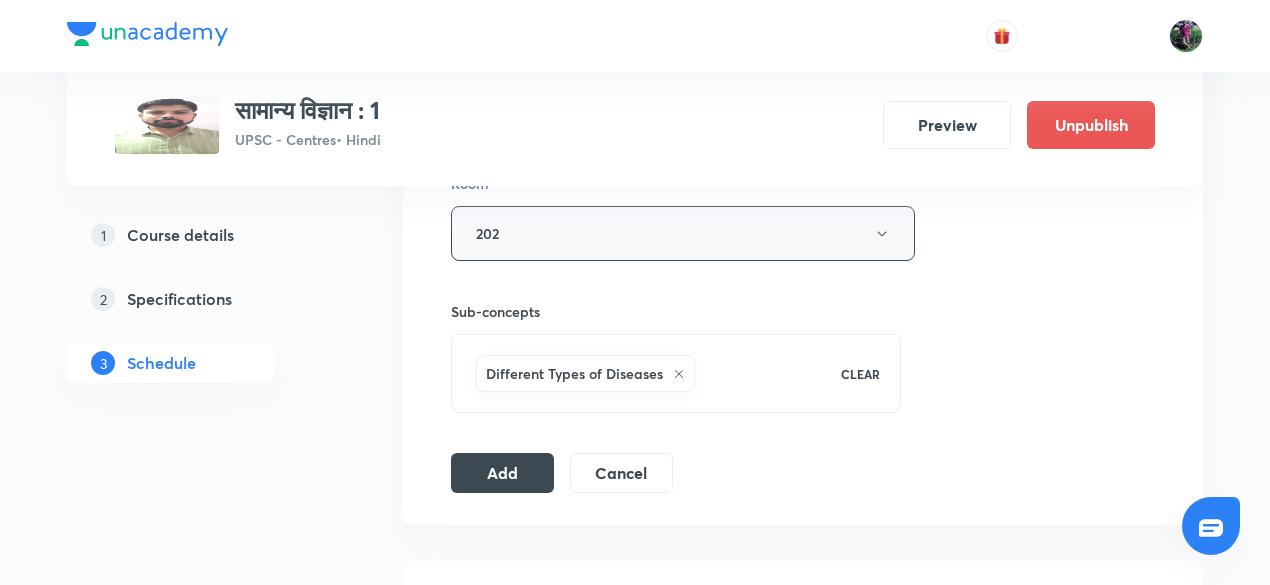 type on "120" 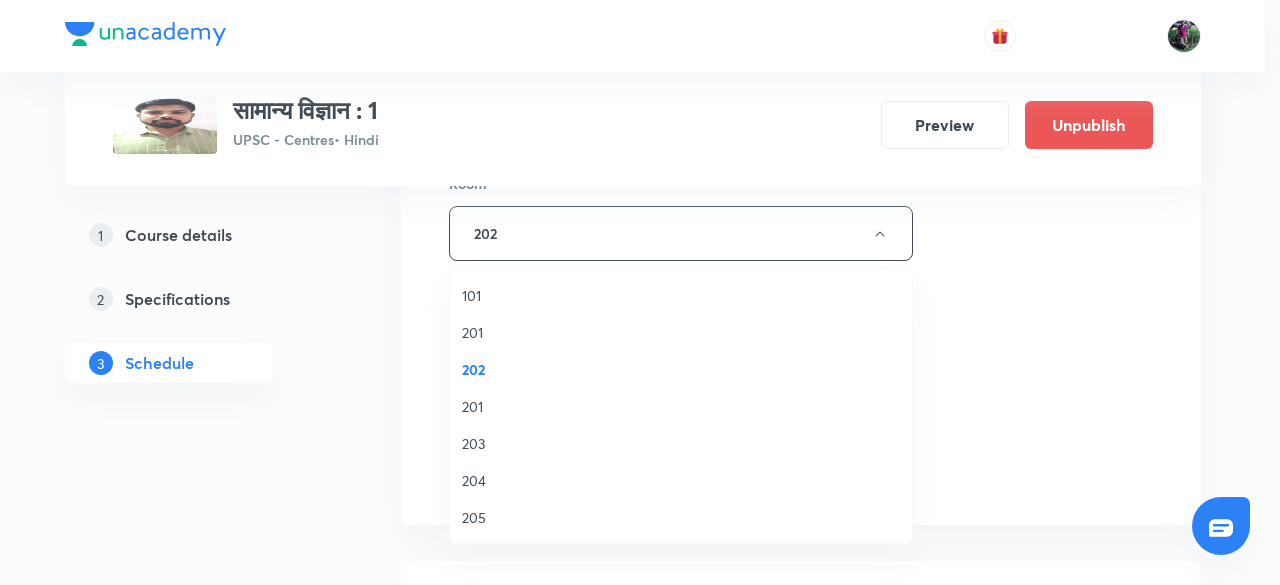 click on "203" at bounding box center (681, 443) 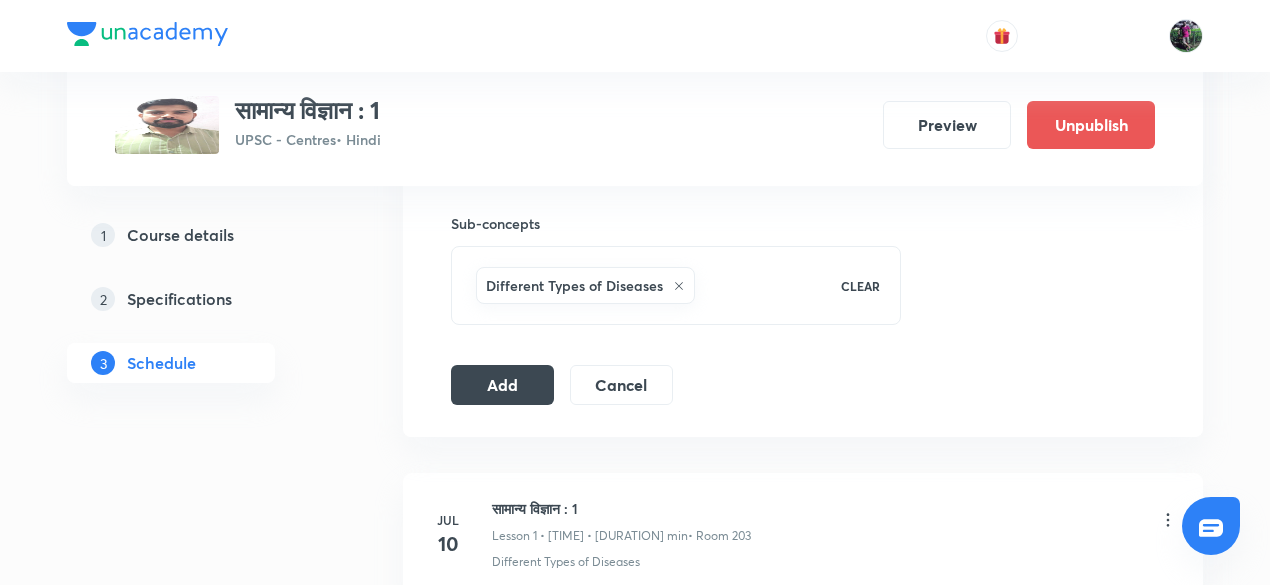 scroll, scrollTop: 1029, scrollLeft: 0, axis: vertical 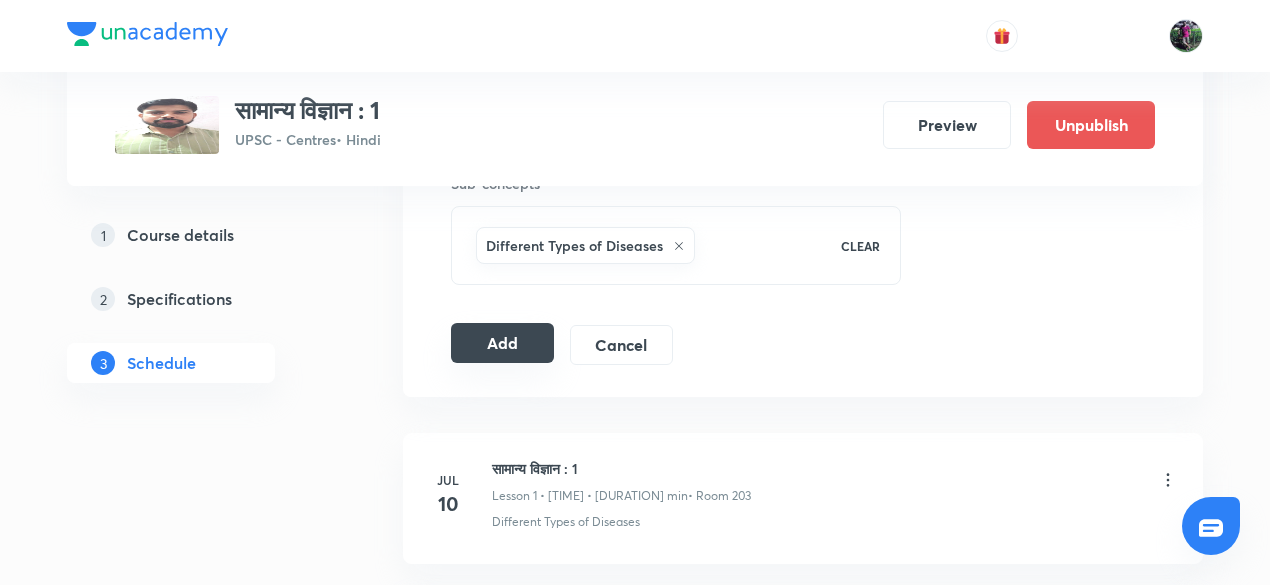 click on "Add" at bounding box center [502, 343] 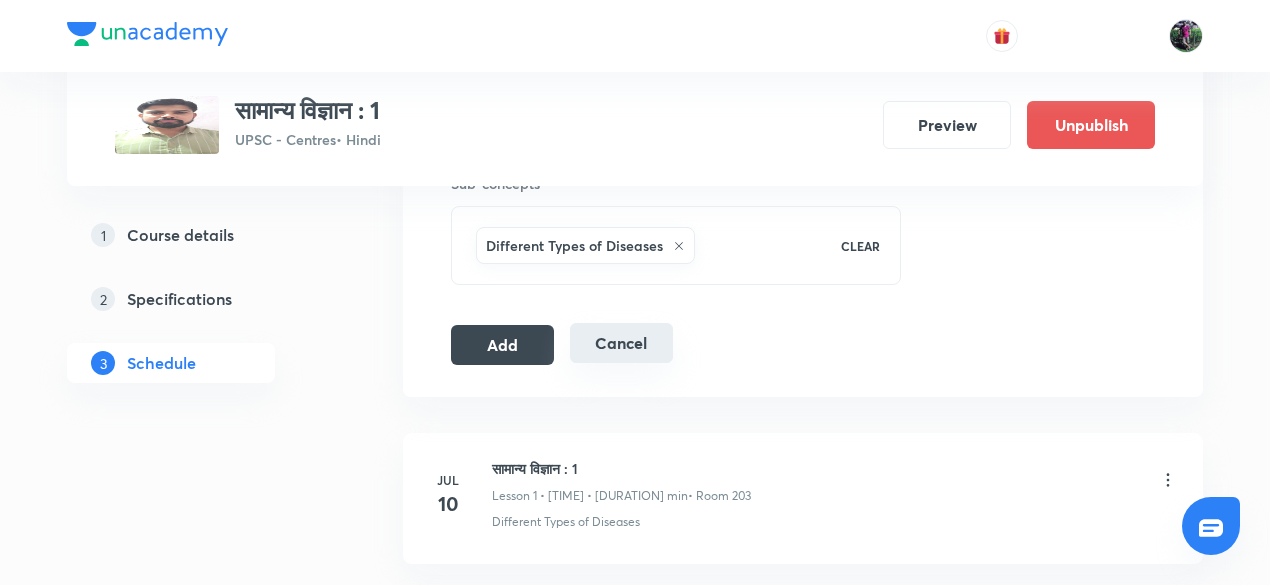 click on "Cancel" at bounding box center [621, 343] 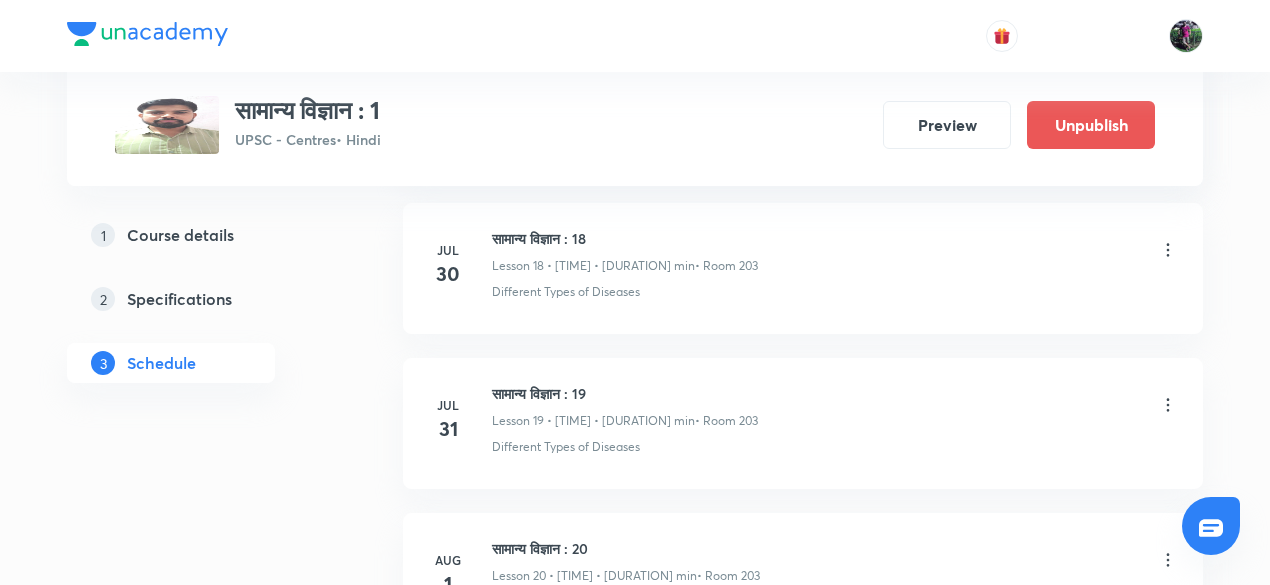 scroll, scrollTop: 3494, scrollLeft: 0, axis: vertical 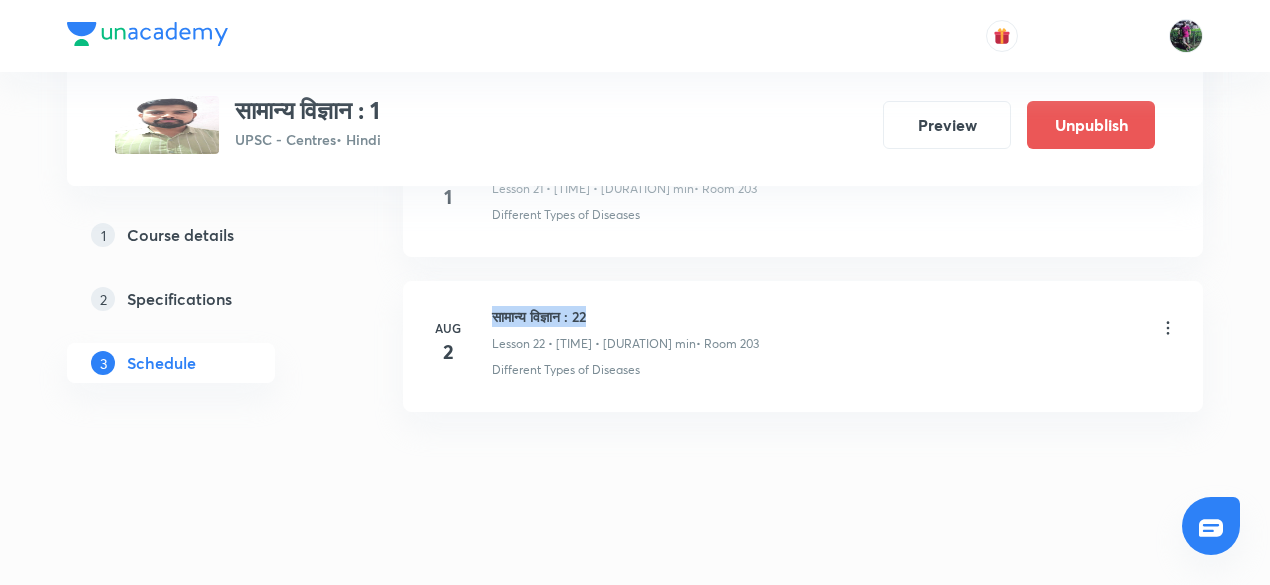 drag, startPoint x: 492, startPoint y: 299, endPoint x: 621, endPoint y: 297, distance: 129.0155 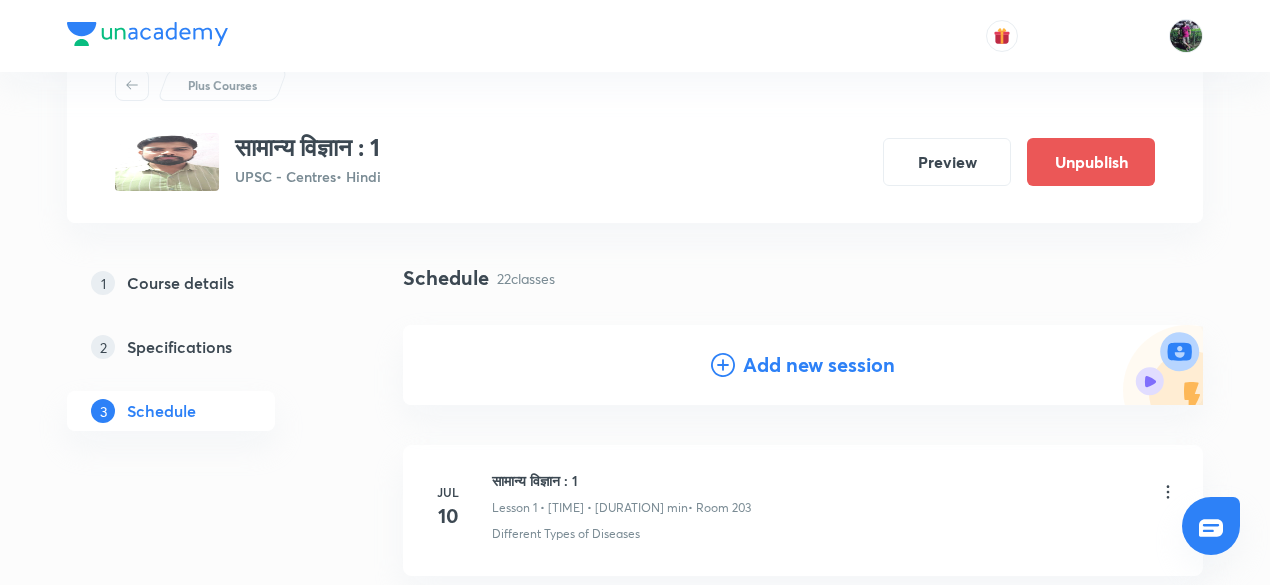scroll, scrollTop: 72, scrollLeft: 0, axis: vertical 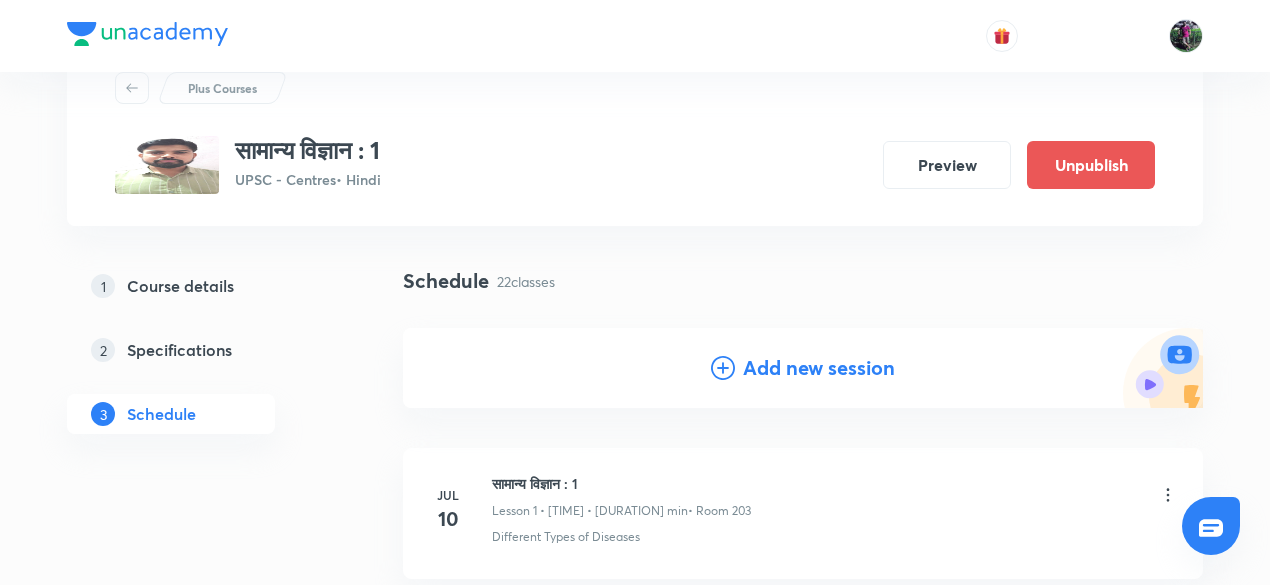 click on "Add new session" at bounding box center (819, 368) 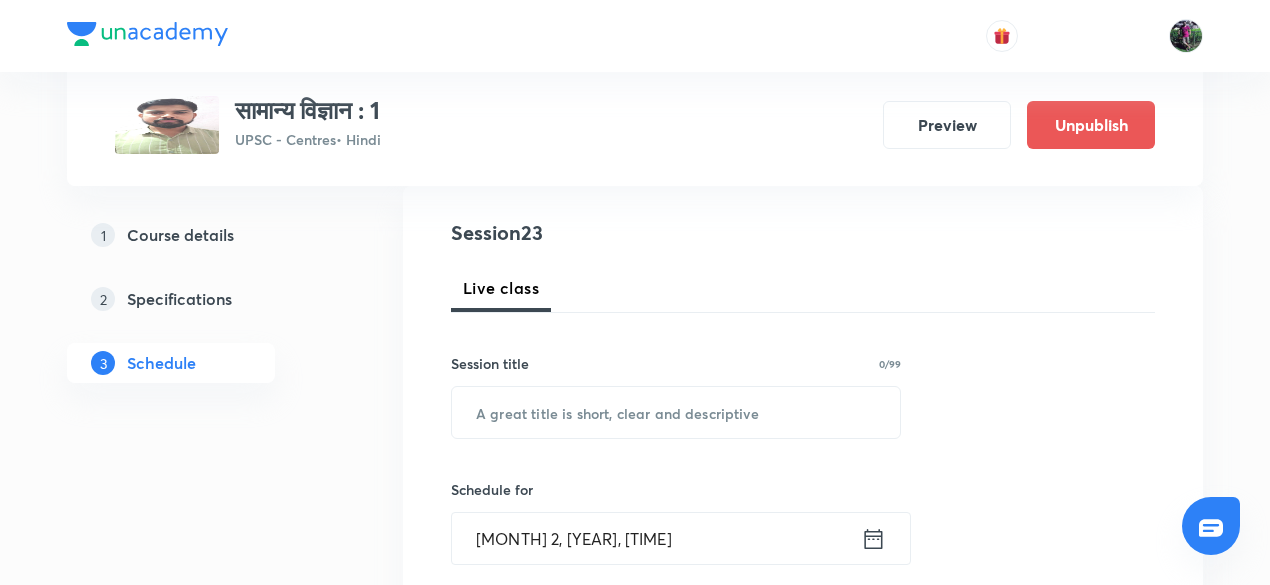 scroll, scrollTop: 242, scrollLeft: 0, axis: vertical 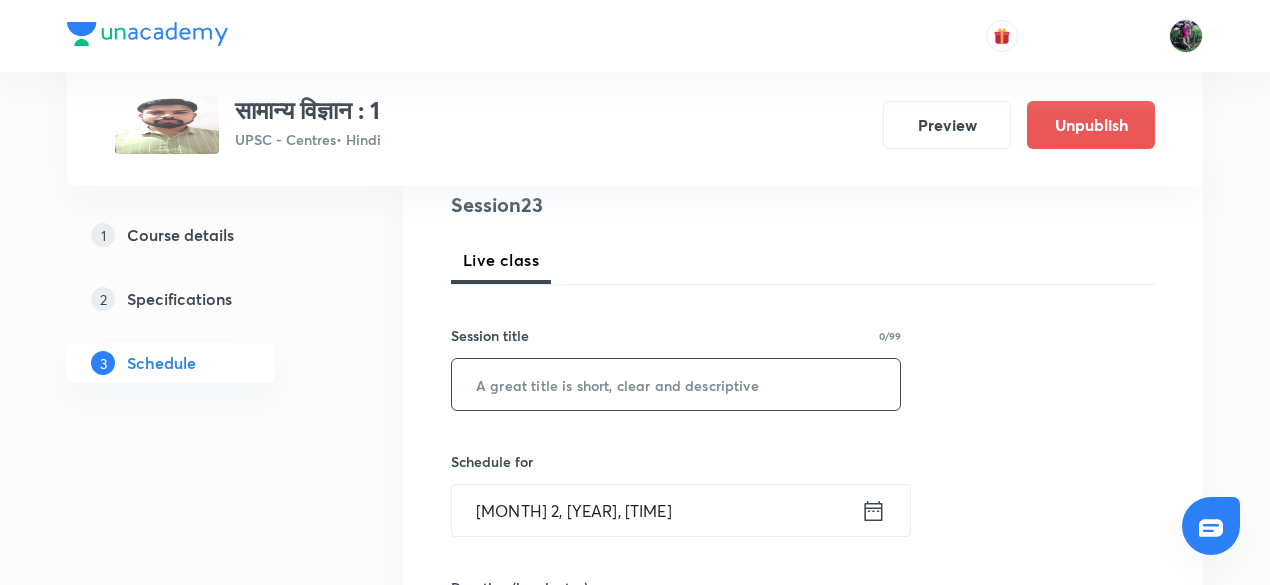 click at bounding box center (676, 384) 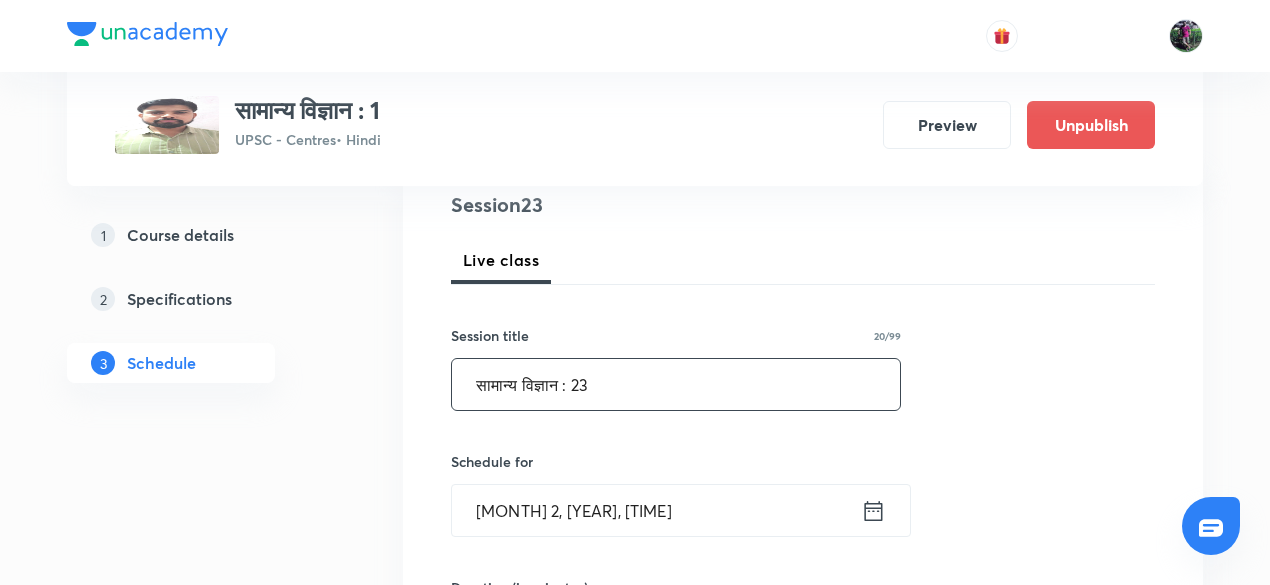 type on "सामान्य विज्ञान : 23" 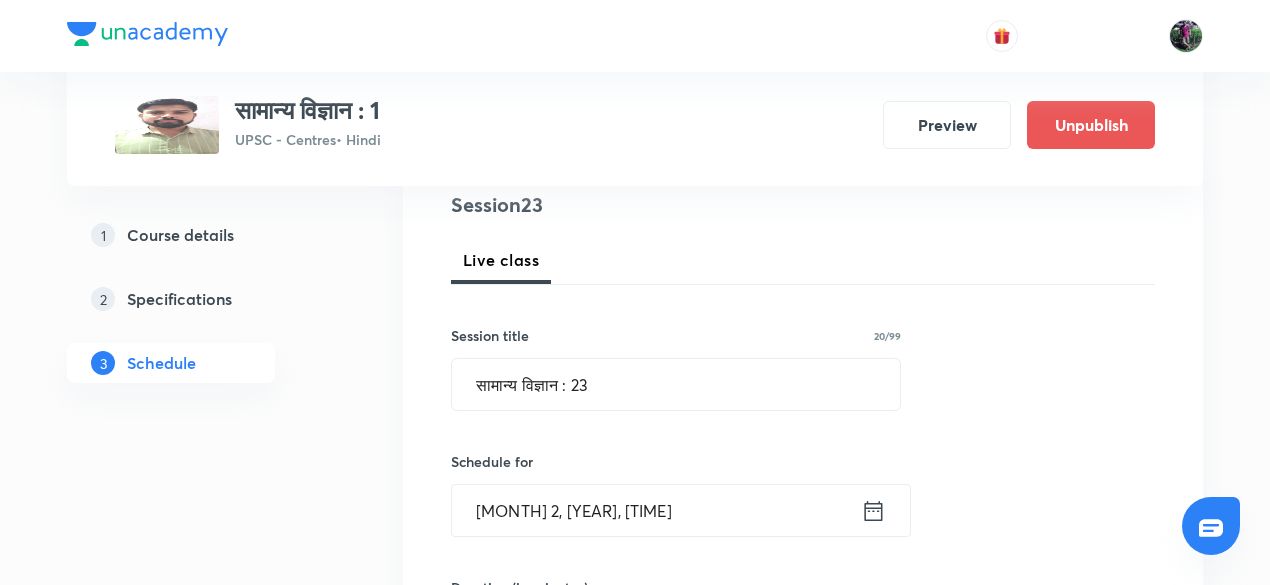 click on "Aug 2, 2025, 3:27 PM" at bounding box center (656, 510) 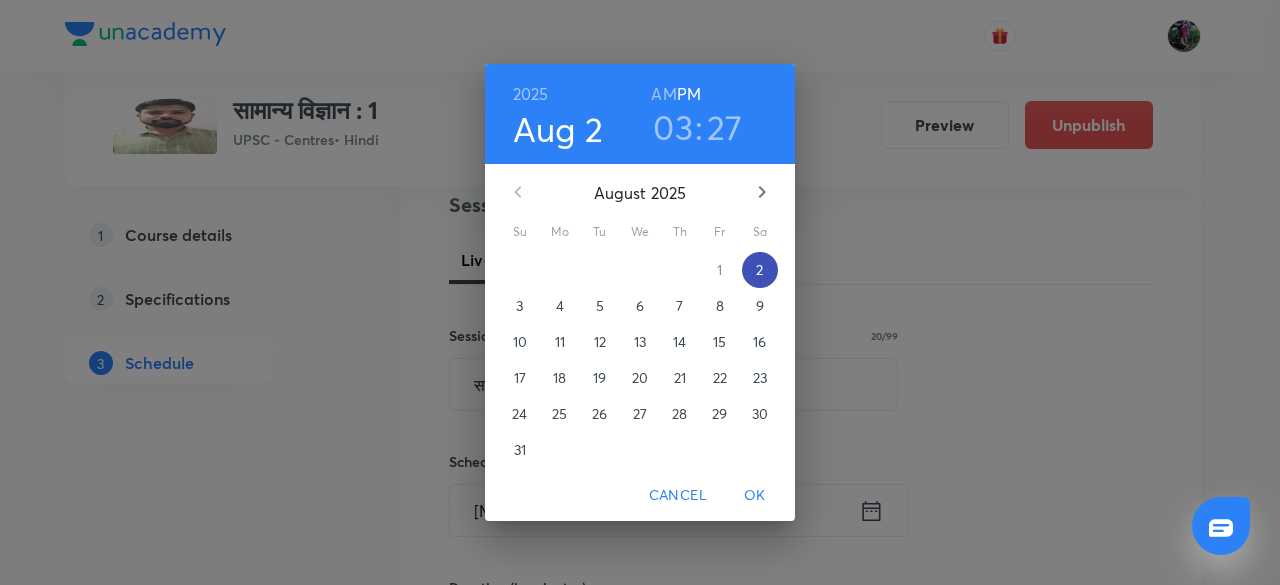 click on "2" at bounding box center (760, 270) 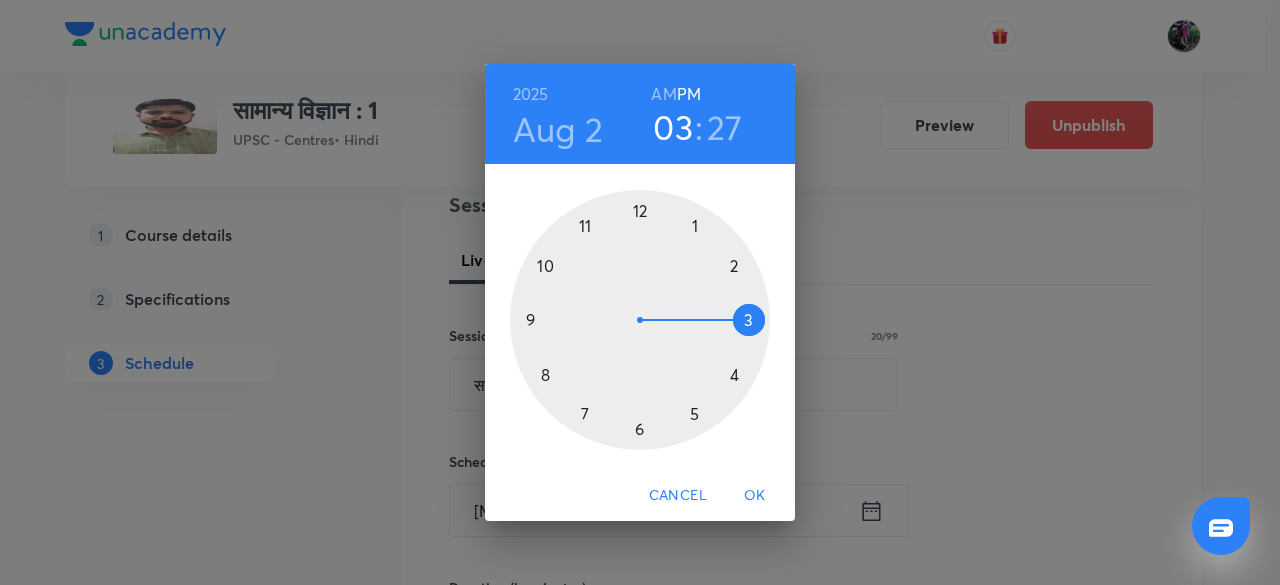 click at bounding box center [640, 320] 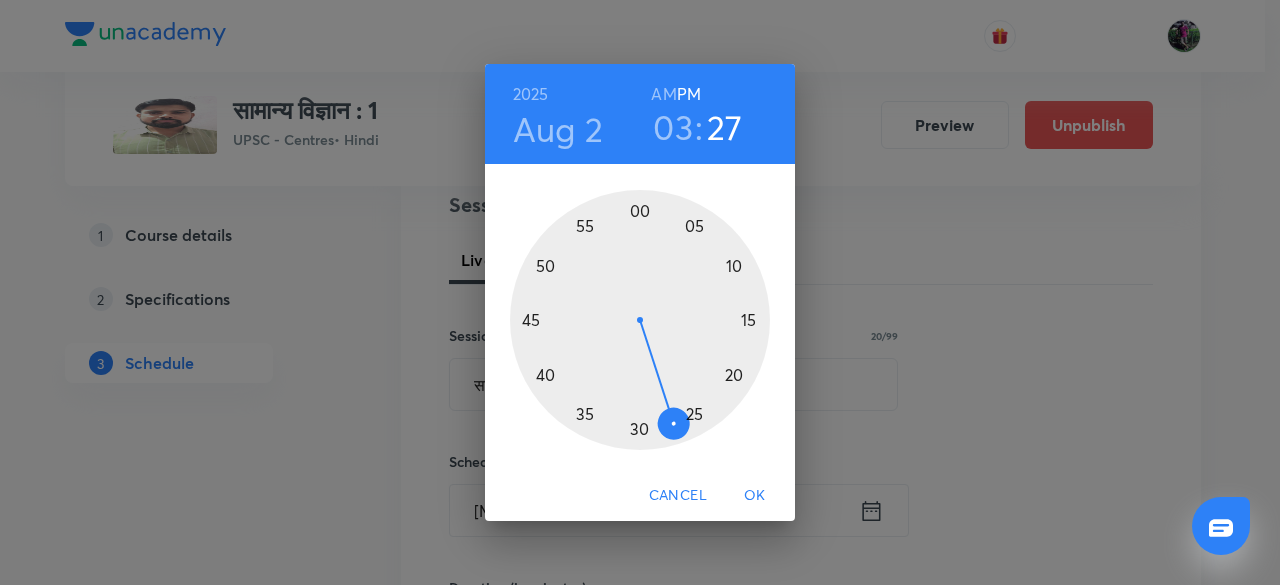 click at bounding box center (640, 320) 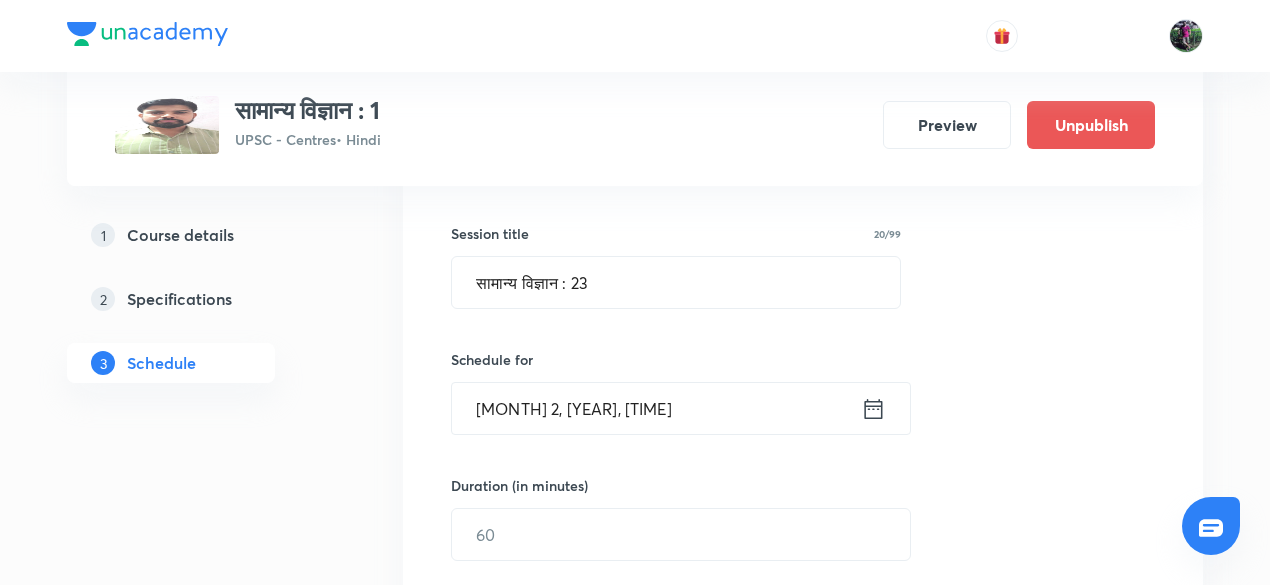 scroll, scrollTop: 411, scrollLeft: 0, axis: vertical 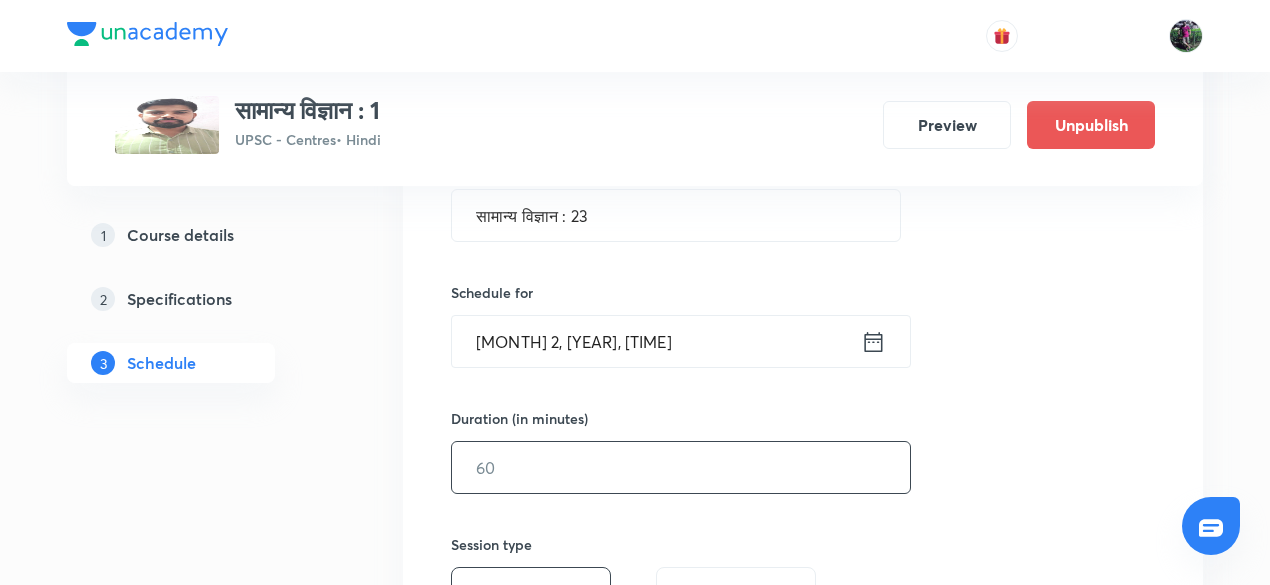 click at bounding box center [681, 467] 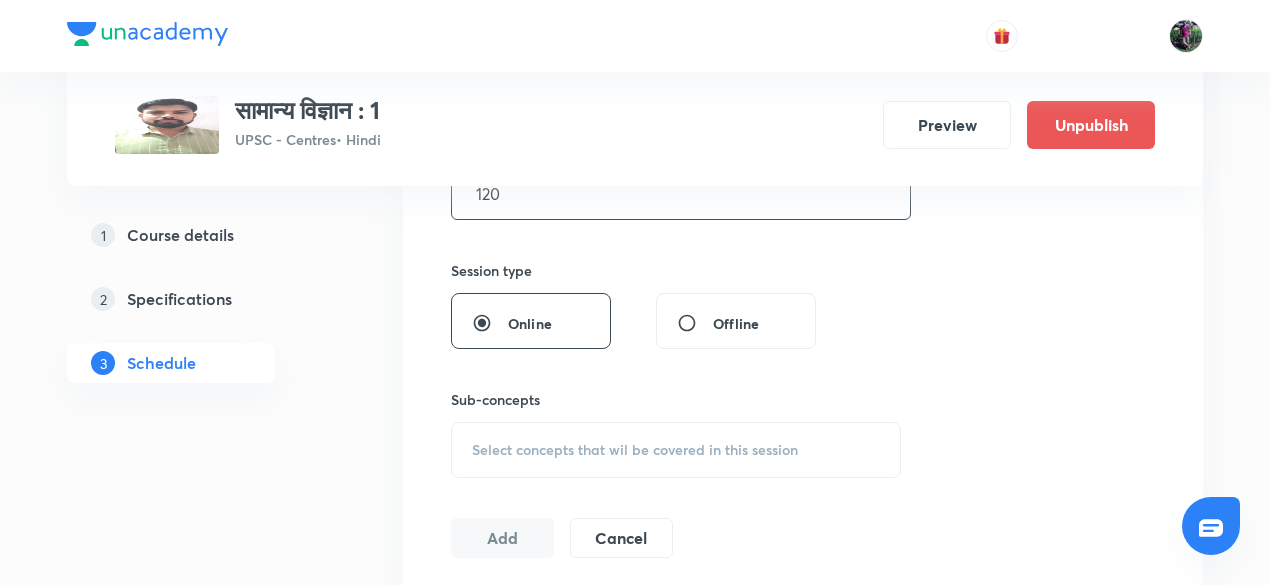 scroll, scrollTop: 796, scrollLeft: 0, axis: vertical 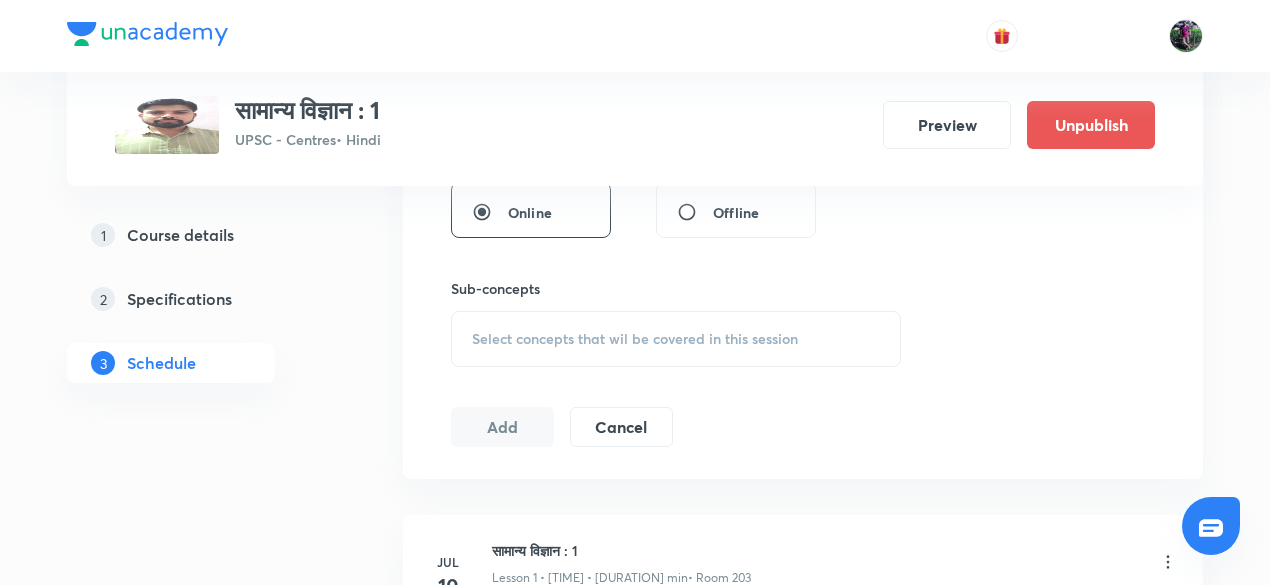 type on "120" 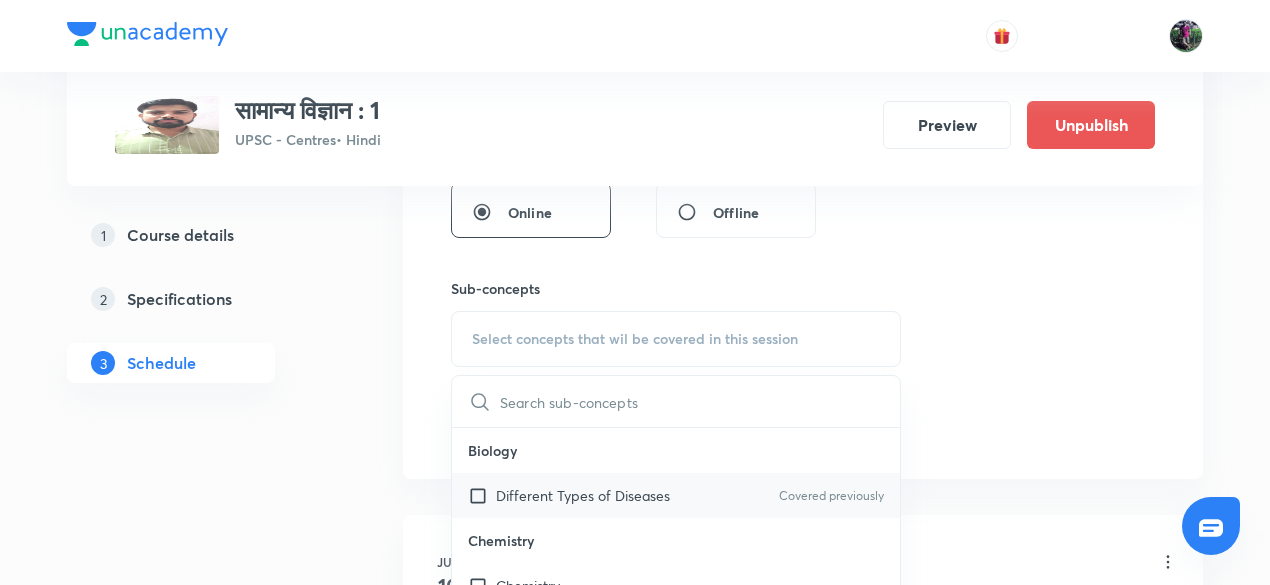 scroll, scrollTop: 99, scrollLeft: 0, axis: vertical 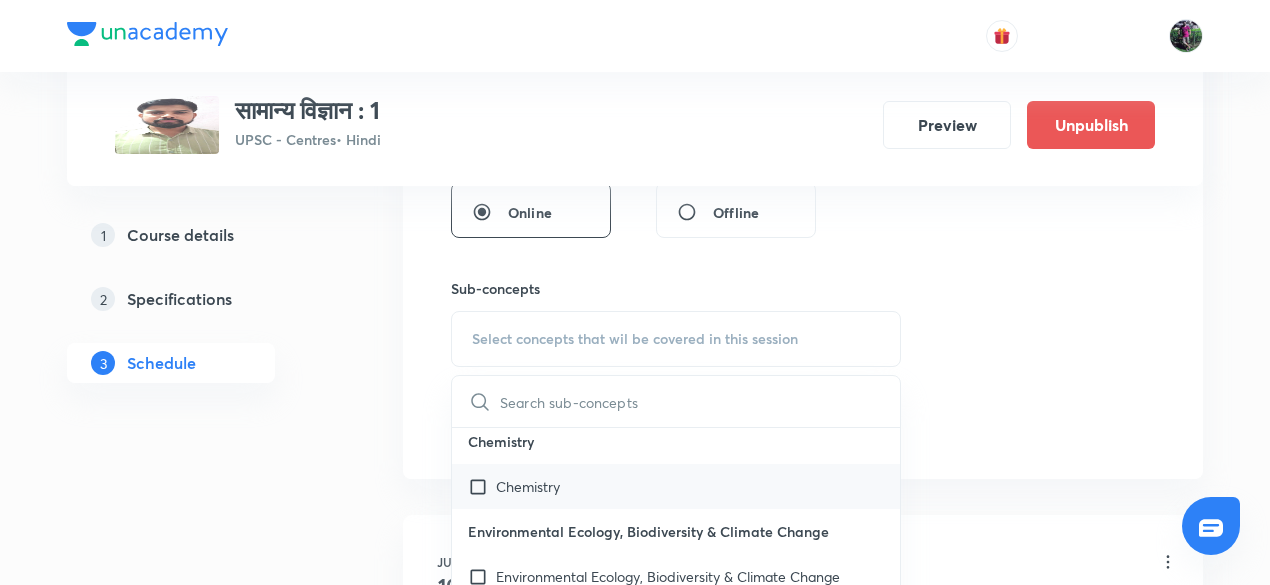click on "Chemistry" at bounding box center [528, 486] 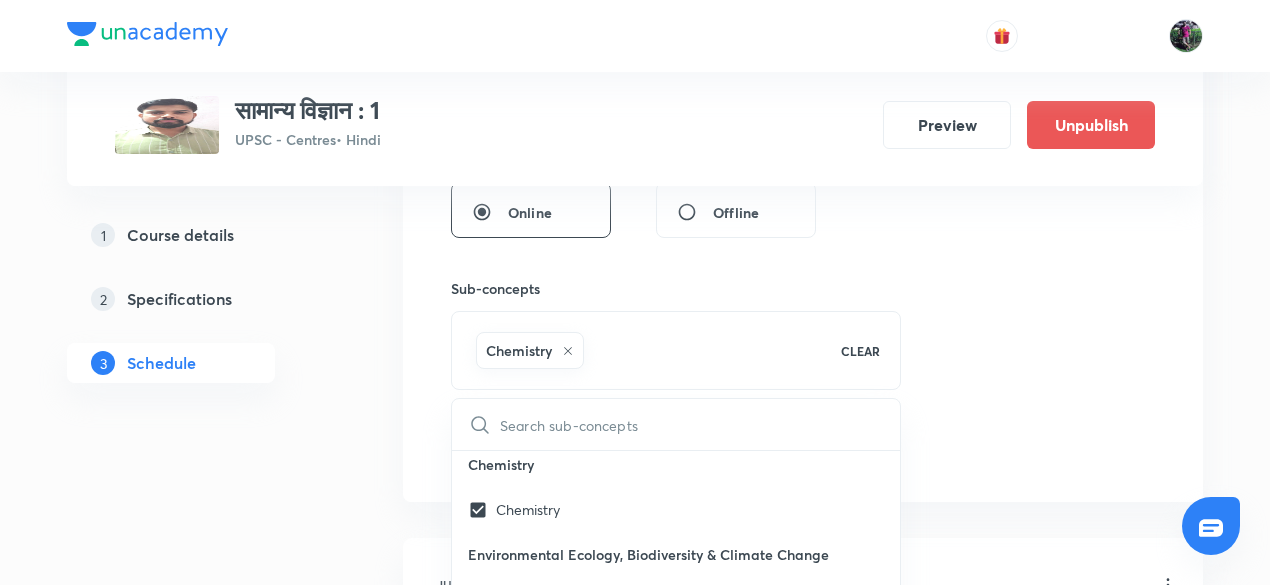 click on "Session  23 Live class Session title 20/99 सामान्य विज्ञान : 23 ​ Schedule for Aug 2, 2025, 3:45 PM ​ Duration (in minutes) 120 ​   Session type Online Offline Sub-concepts Chemistry CLEAR ​ Biology Different Types of Diseases Covered previously Chemistry Chemistry Environmental Ecology, Biodiversity & Climate Change Environmental Ecology, Biodiversity & Climate Change Environmental Science Environmental Science Life Sciences Life Sciences Physics Physics Add Cancel" at bounding box center [803, 53] 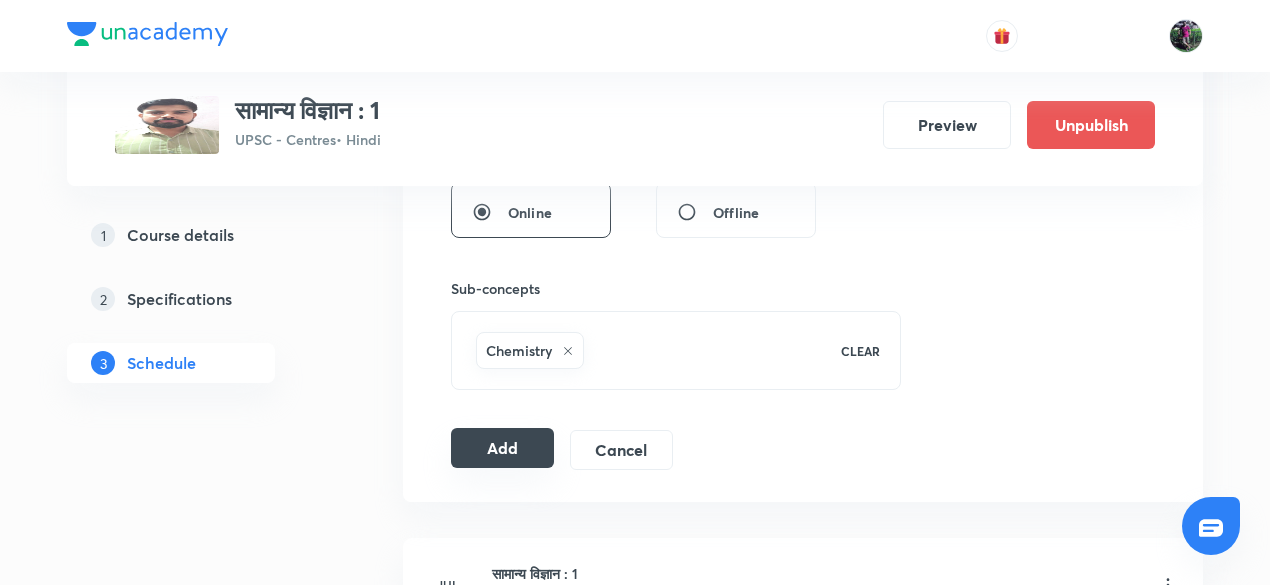 click on "Add" at bounding box center [502, 448] 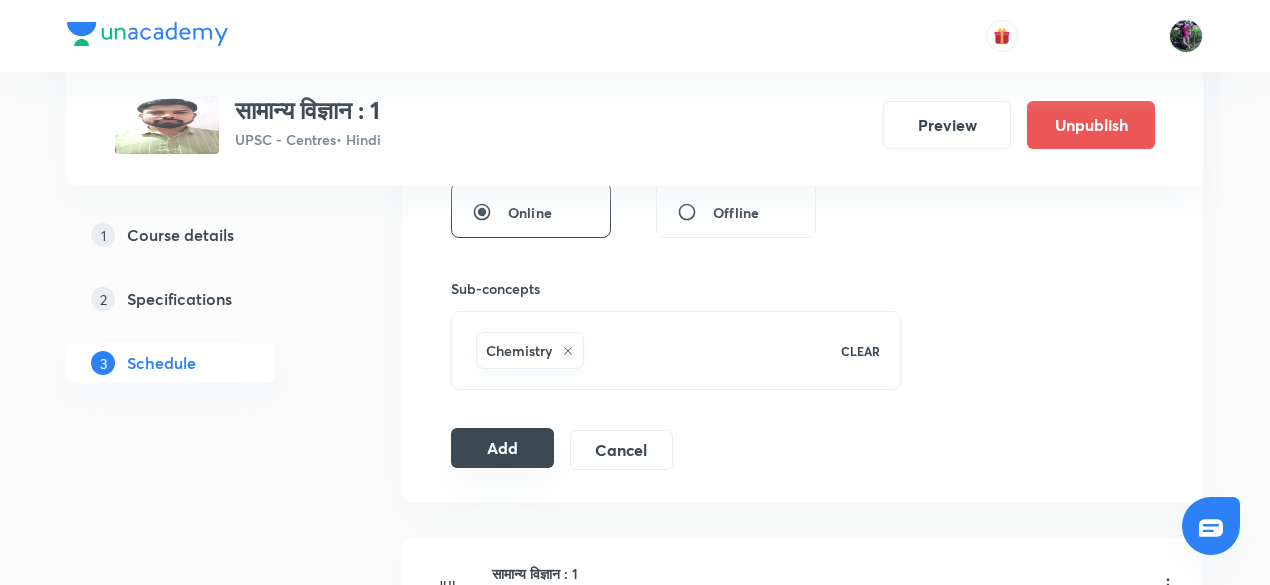 click on "Add" at bounding box center [502, 448] 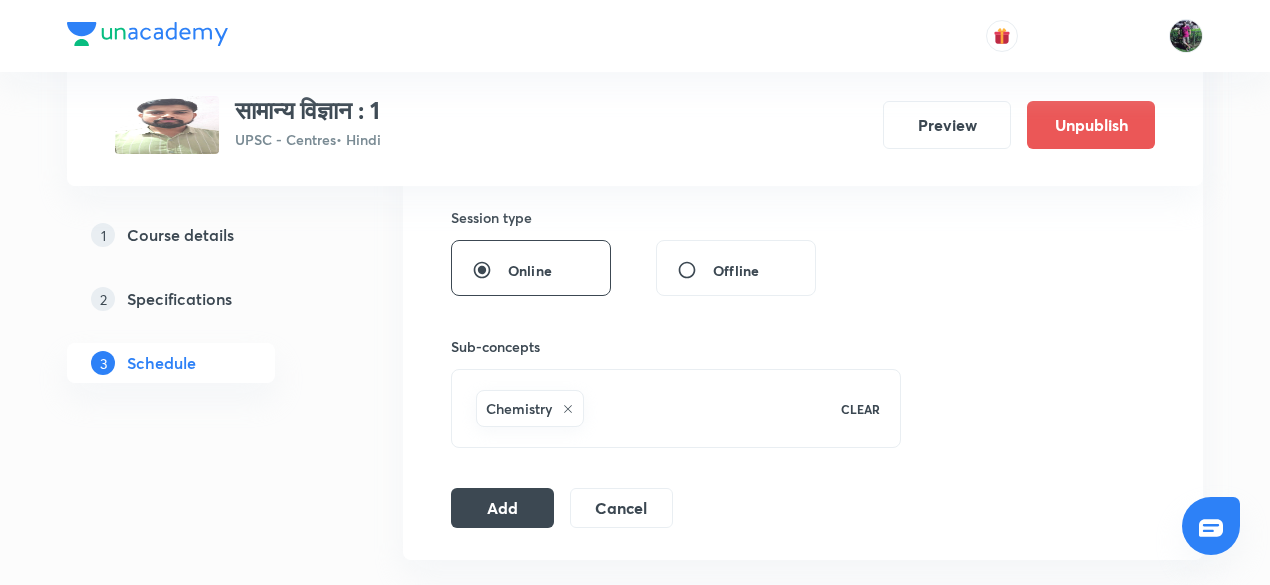 scroll, scrollTop: 850, scrollLeft: 0, axis: vertical 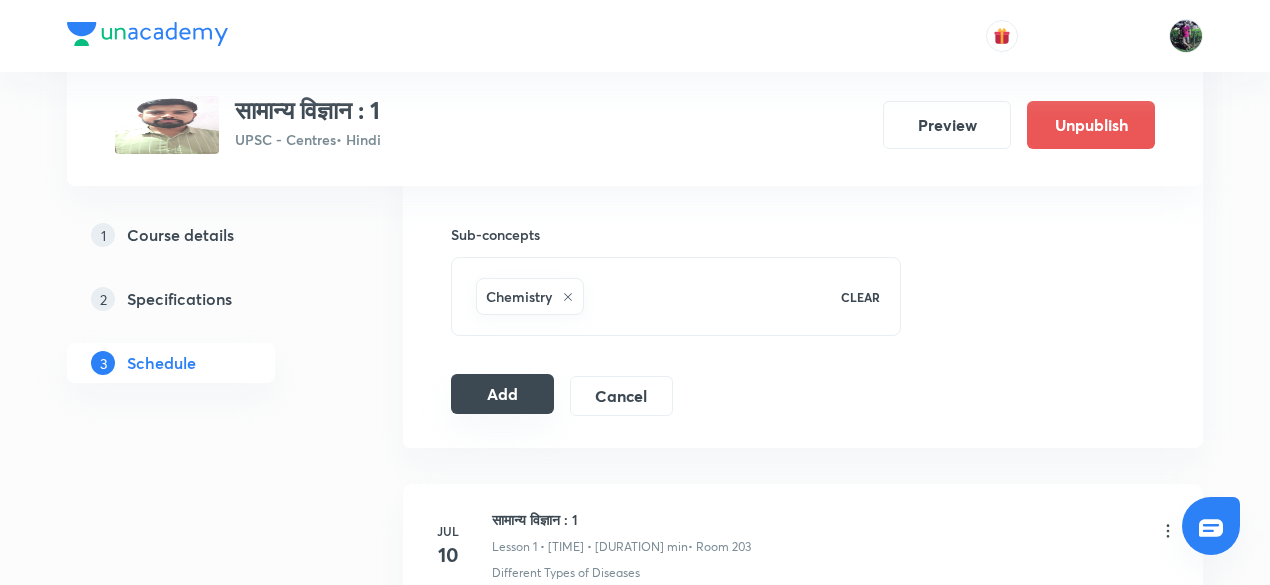 click on "Add" at bounding box center [502, 394] 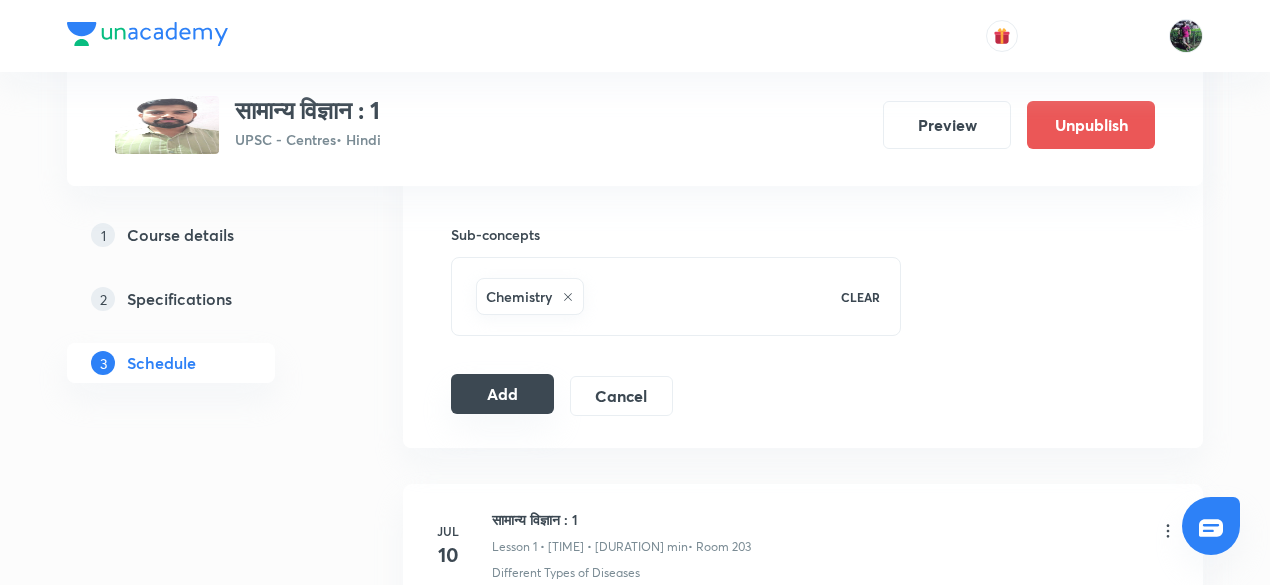 click on "Add" at bounding box center [502, 394] 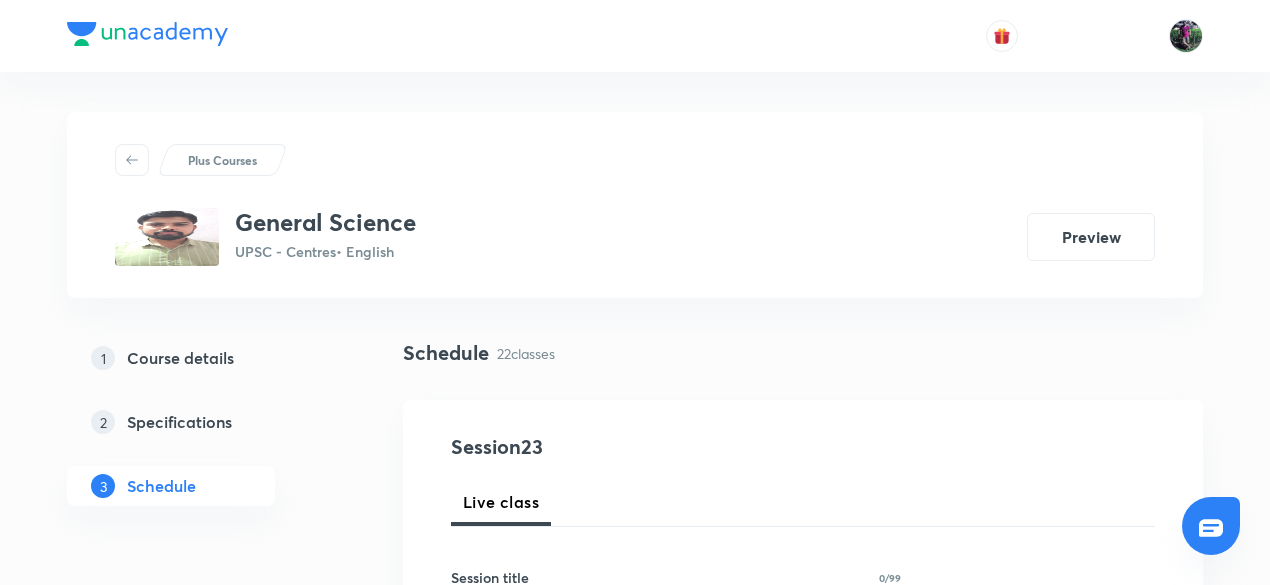 scroll, scrollTop: 4410, scrollLeft: 0, axis: vertical 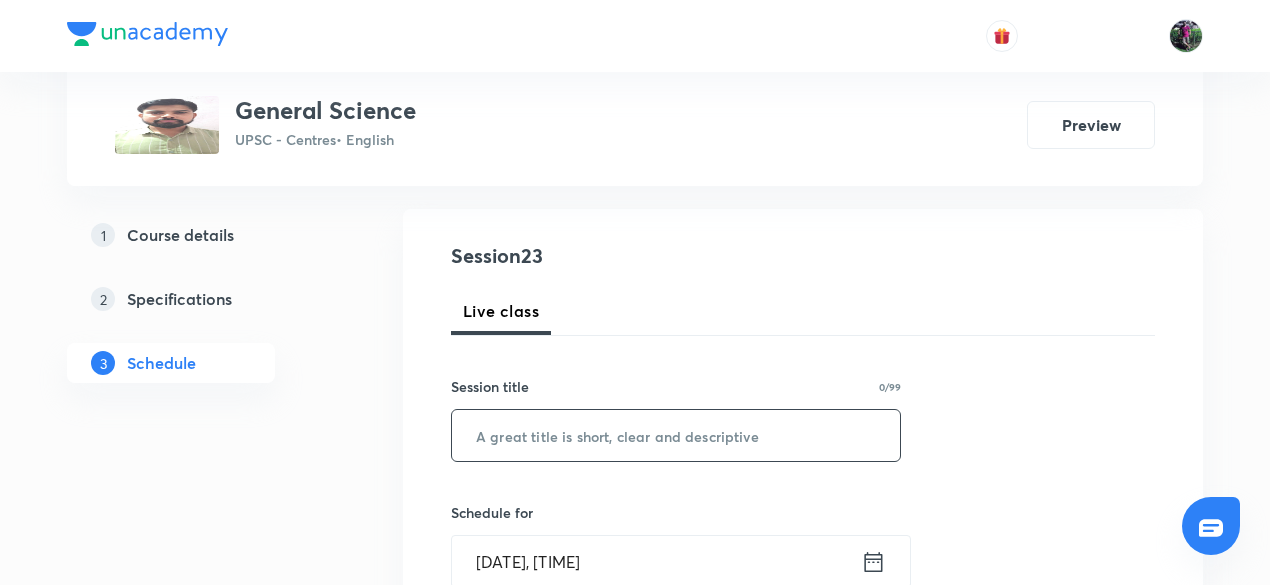 click at bounding box center (676, 435) 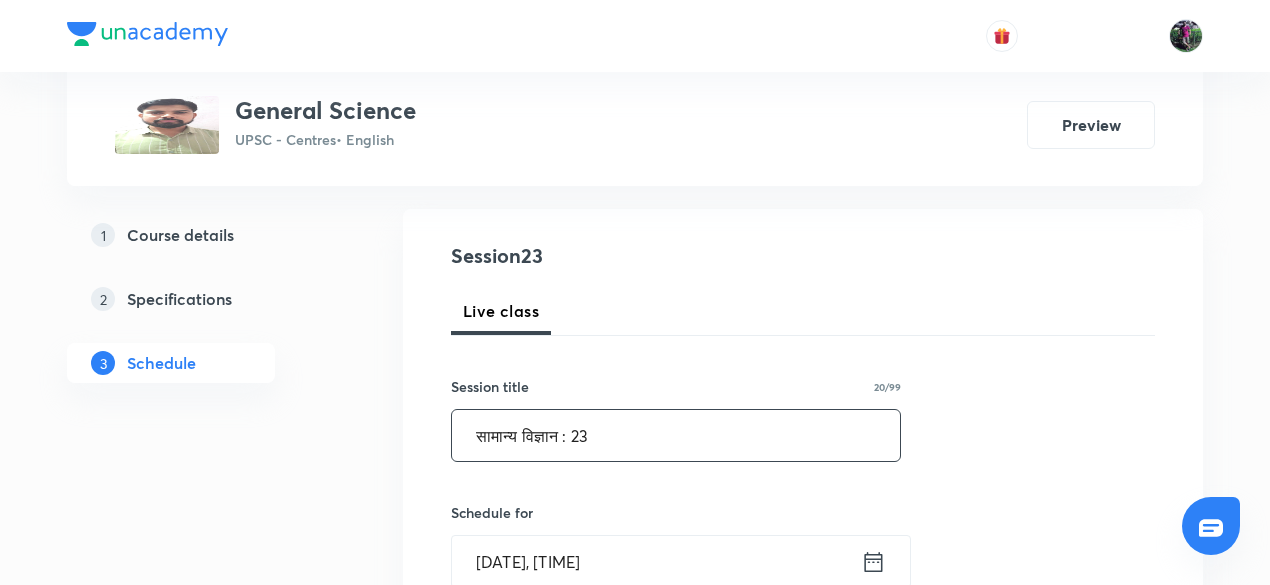 type on "सामान्य विज्ञान : 23" 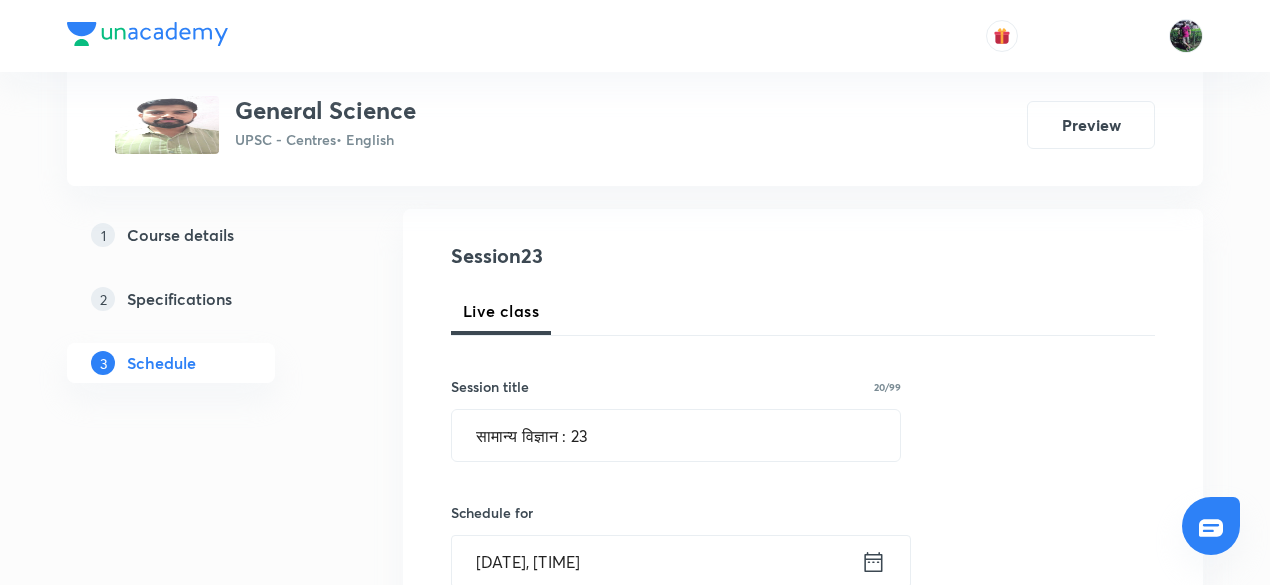 click on "Aug 2, 2025, 3:30 PM" at bounding box center [656, 561] 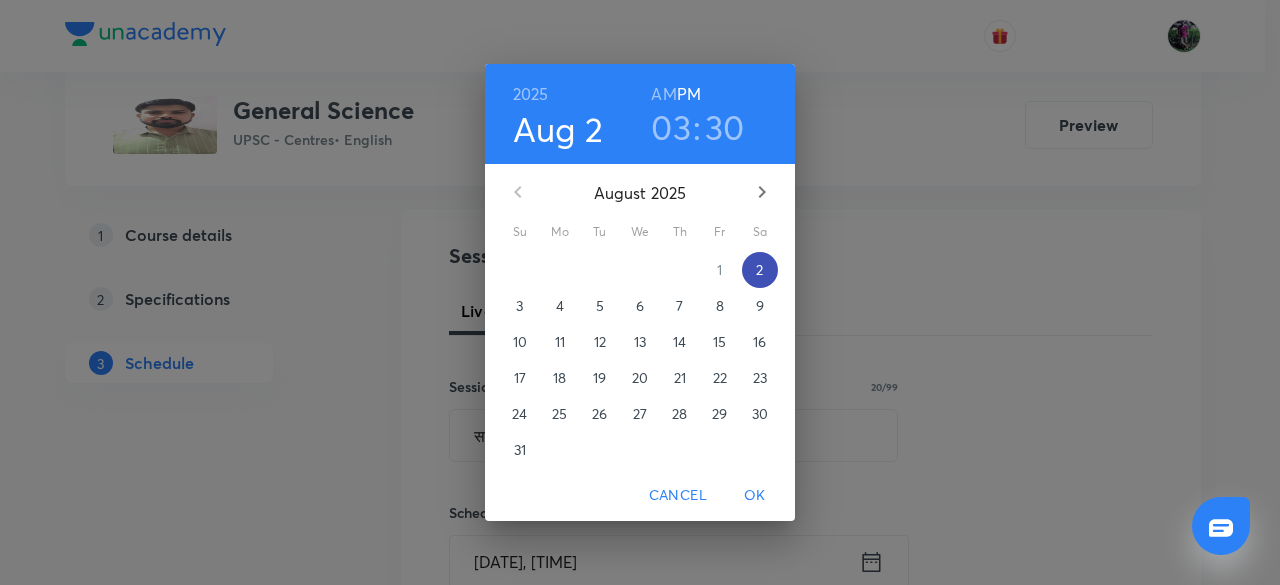 click on "2" at bounding box center (760, 270) 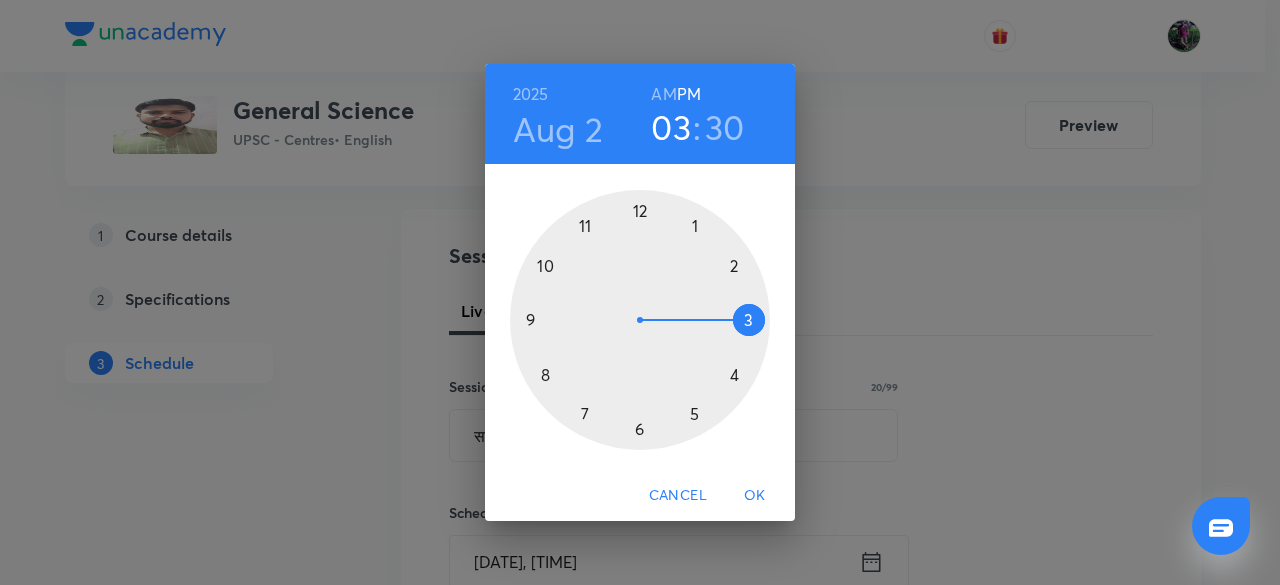 click at bounding box center [640, 320] 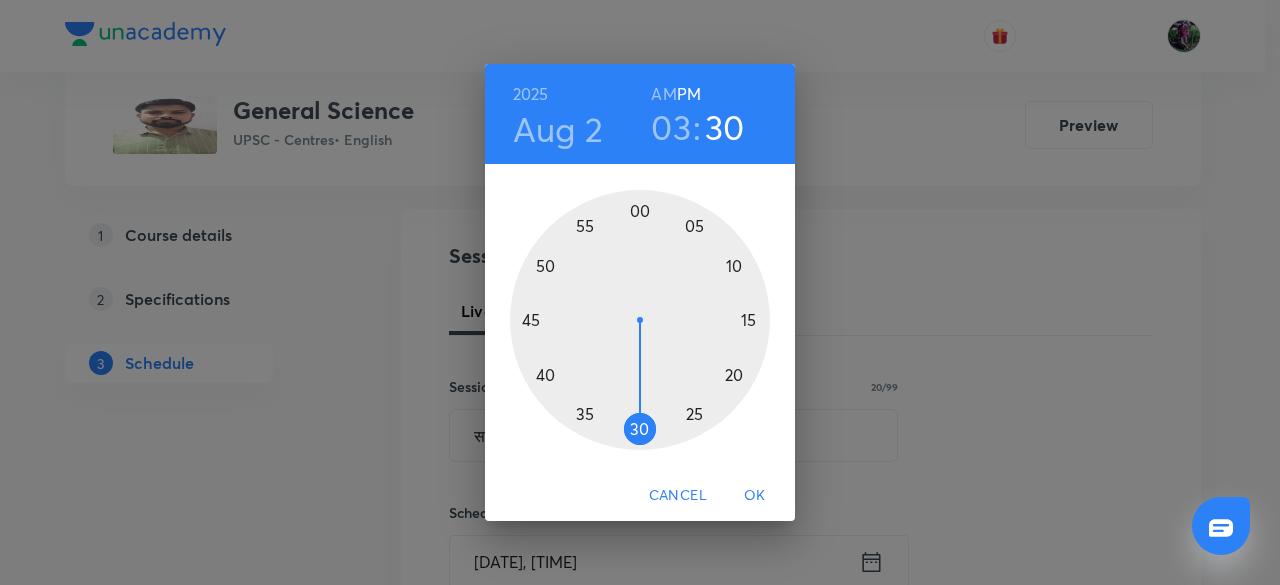 click at bounding box center (640, 320) 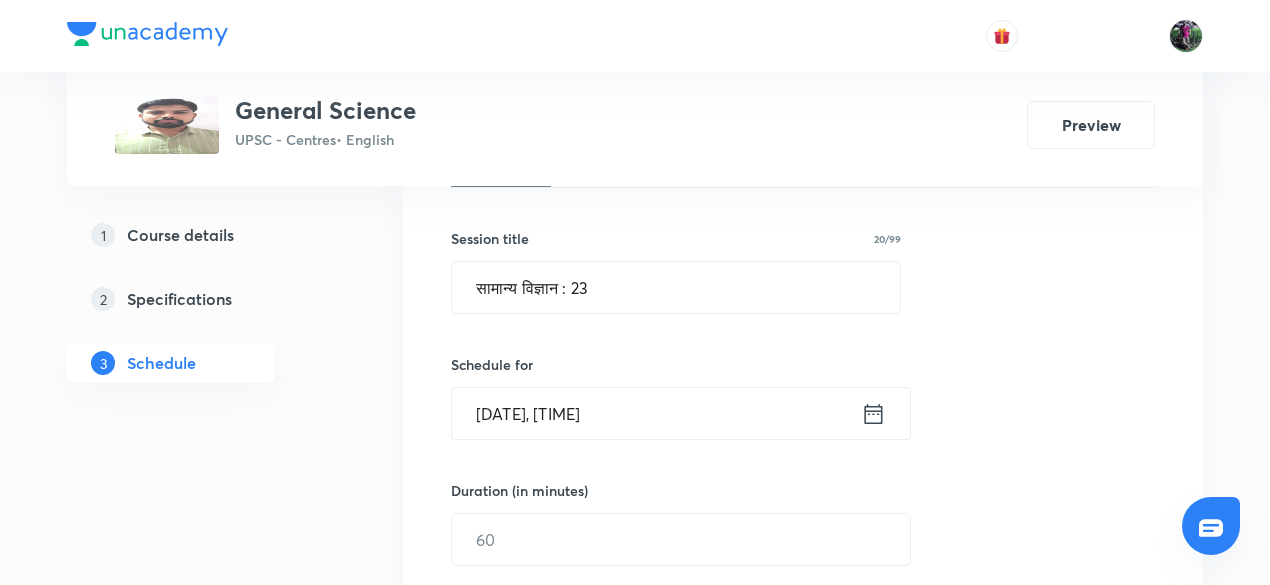 scroll, scrollTop: 395, scrollLeft: 0, axis: vertical 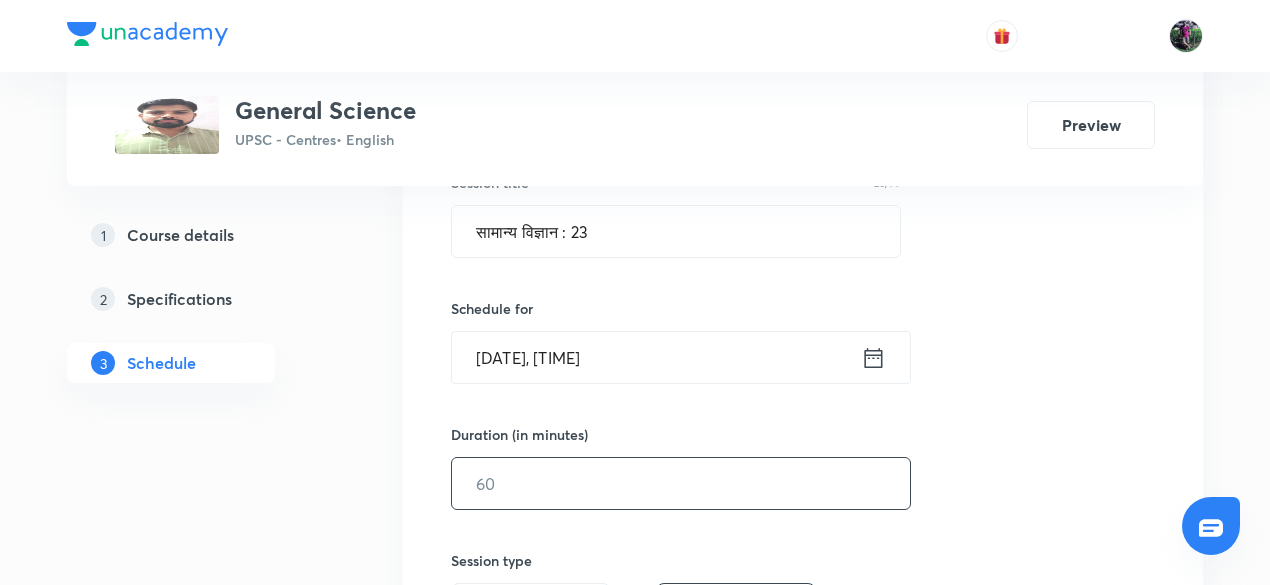click at bounding box center (681, 483) 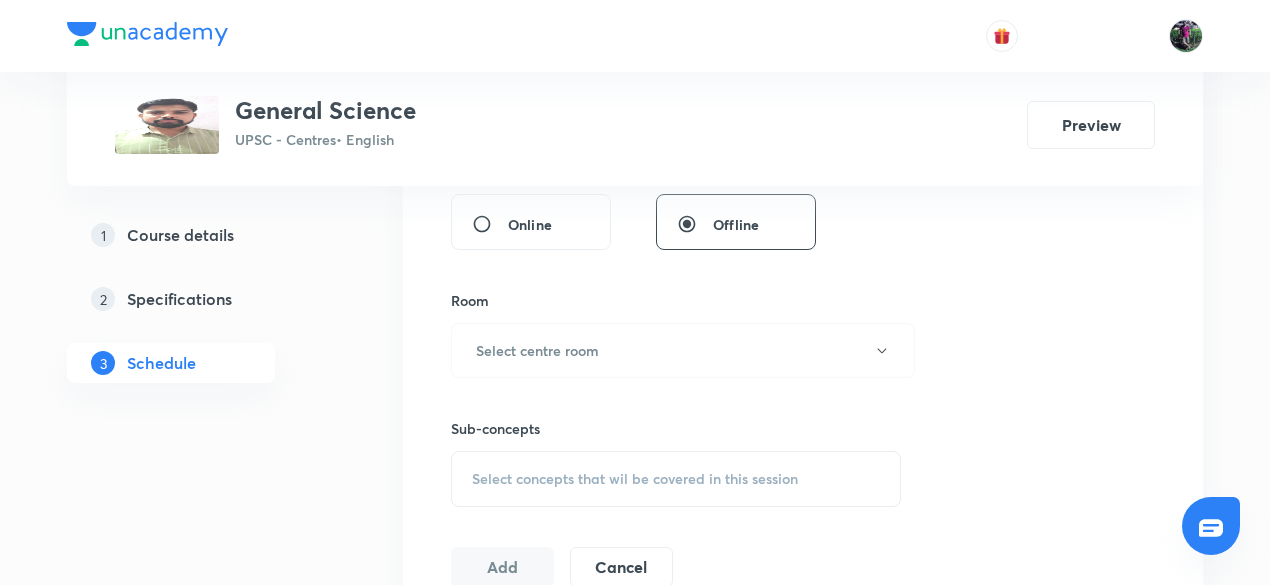scroll, scrollTop: 785, scrollLeft: 0, axis: vertical 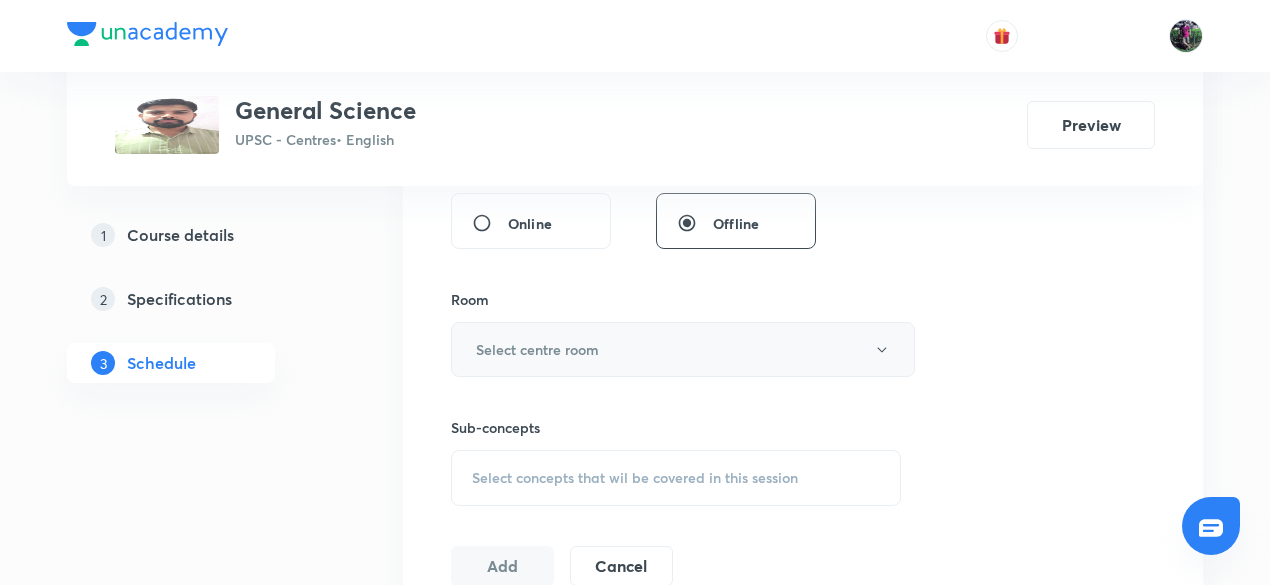 type on "120" 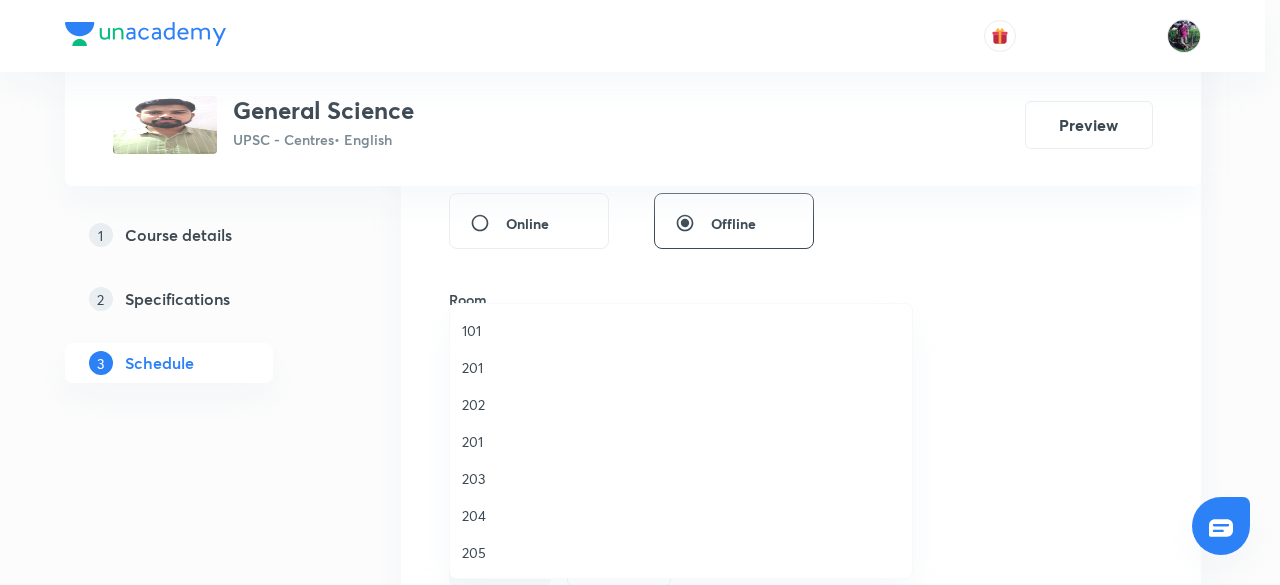 click on "203" at bounding box center [681, 478] 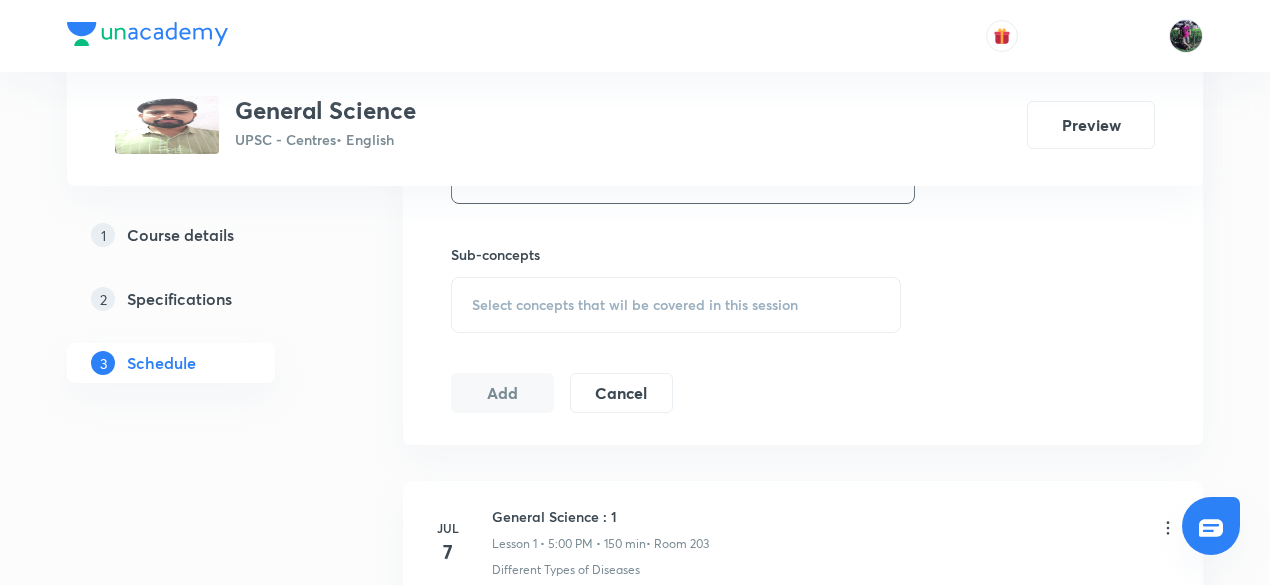 scroll, scrollTop: 977, scrollLeft: 0, axis: vertical 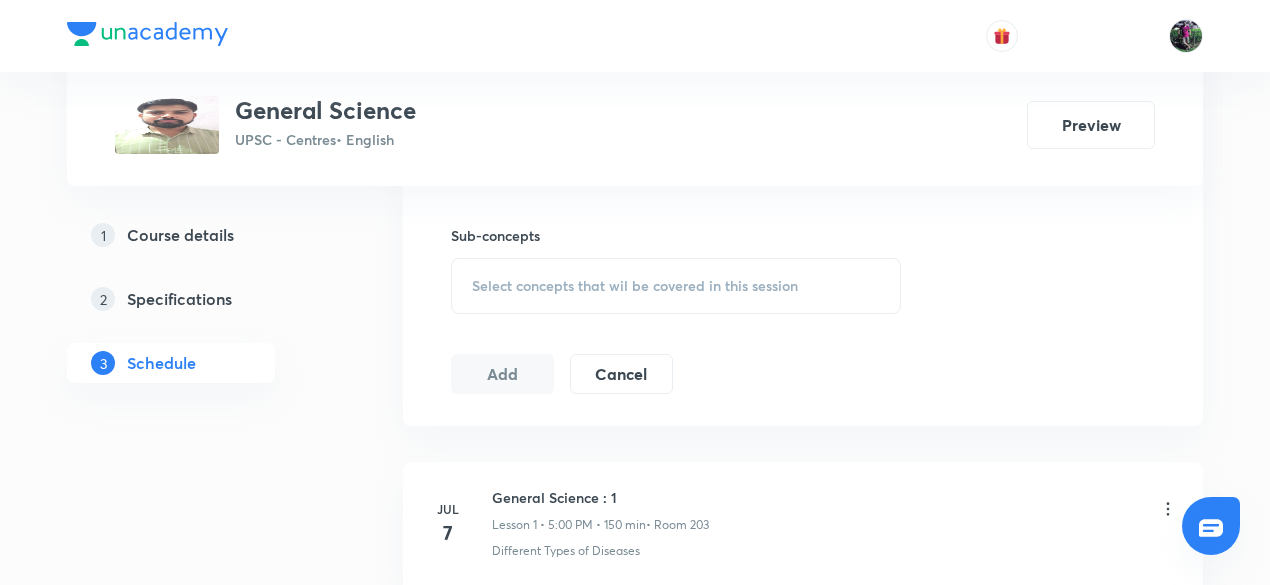 click on "Select concepts that wil be covered in this session" at bounding box center (635, 286) 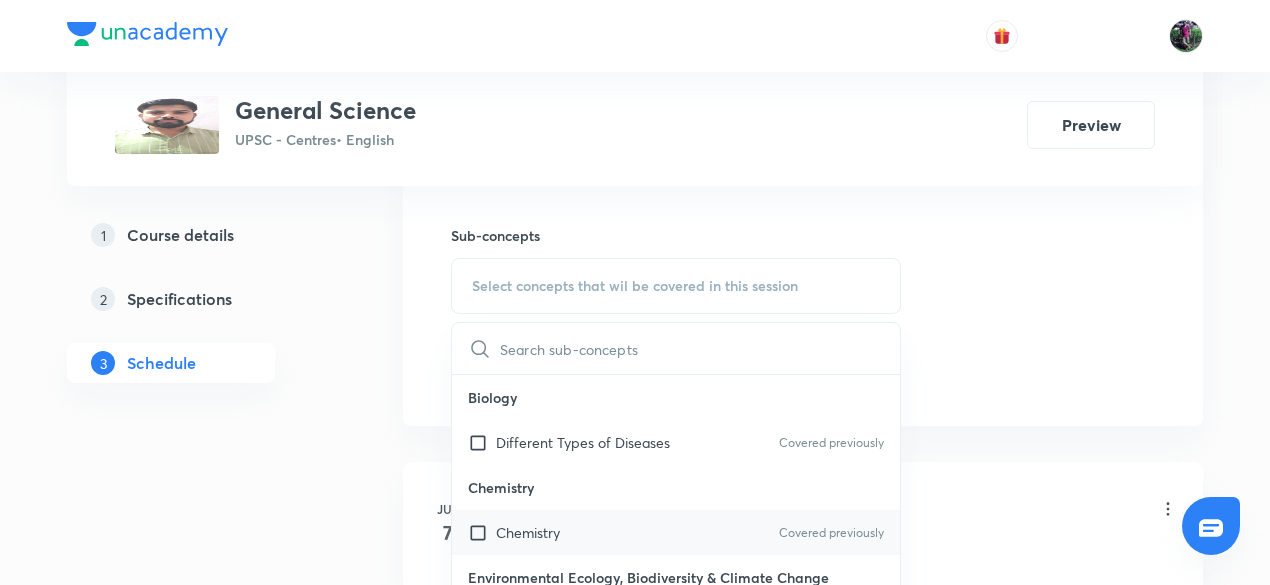 click on "Chemistry" at bounding box center (528, 532) 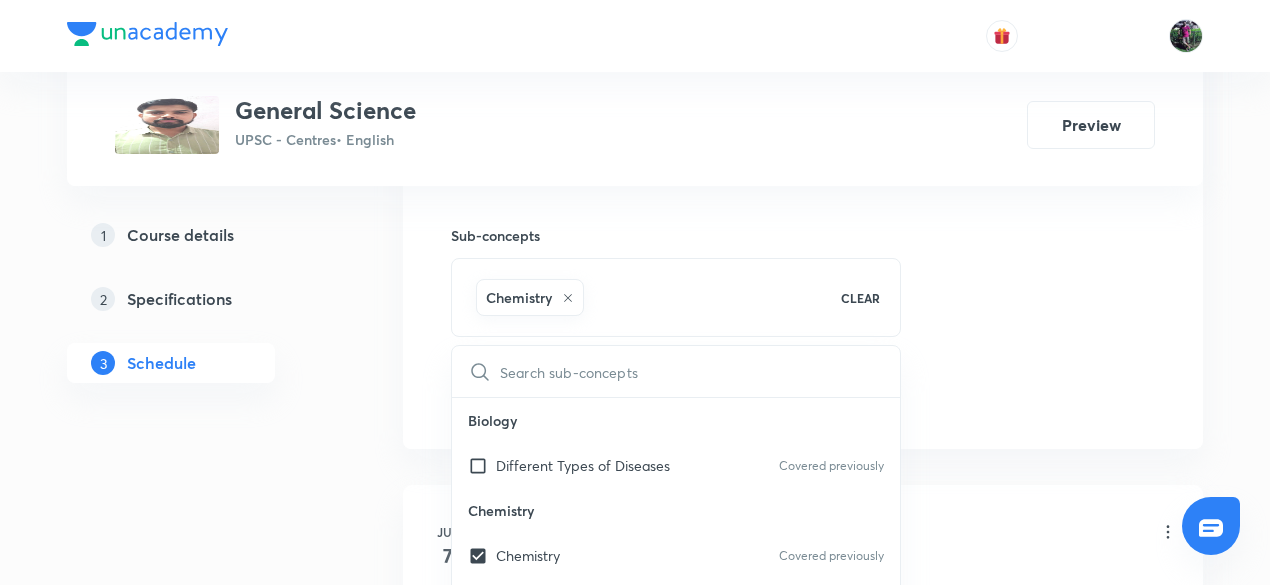 click on "Session  23 Live class Session title 20/99 सामान्य विज्ञान : 23 ​ Schedule for Aug 2, 2025, 3:50 PM ​ Duration (in minutes) 120 ​   Session type Online Offline Room 203 Sub-concepts Chemistry CLEAR ​ Biology Different Types of Diseases Covered previously Chemistry Chemistry Covered previously Environmental Ecology, Biodiversity & Climate Change Environmental Ecology, Biodiversity & Climate Change Environmental Science Environmental Science Life Sciences Life Sciences Physics Physics Add Cancel" at bounding box center (803, -64) 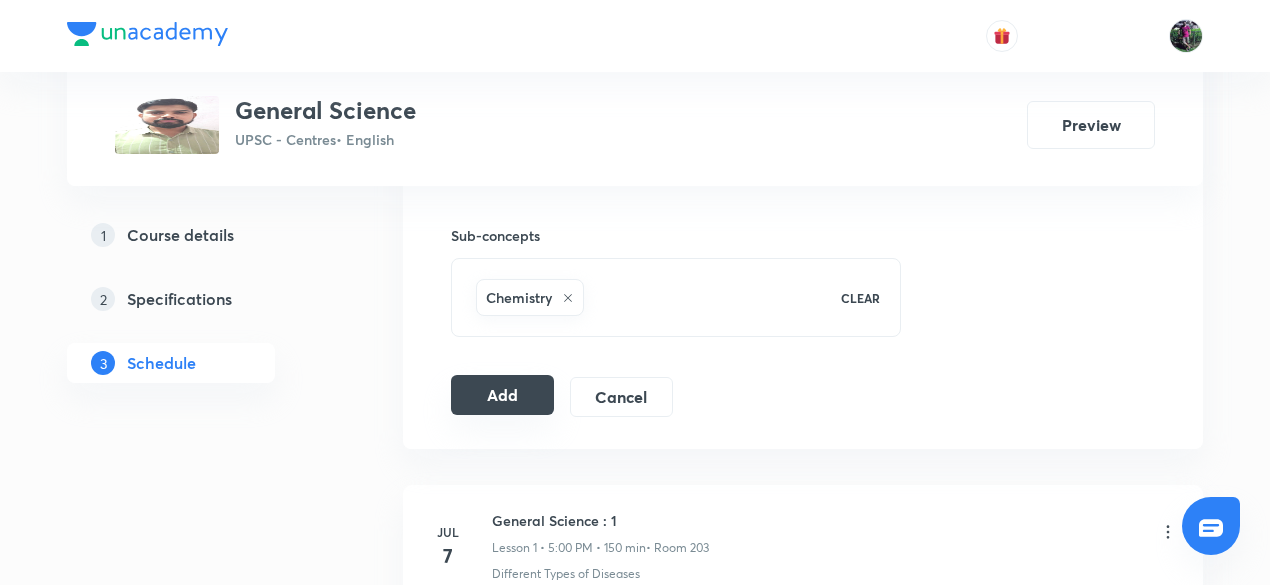 click on "Add" at bounding box center (502, 395) 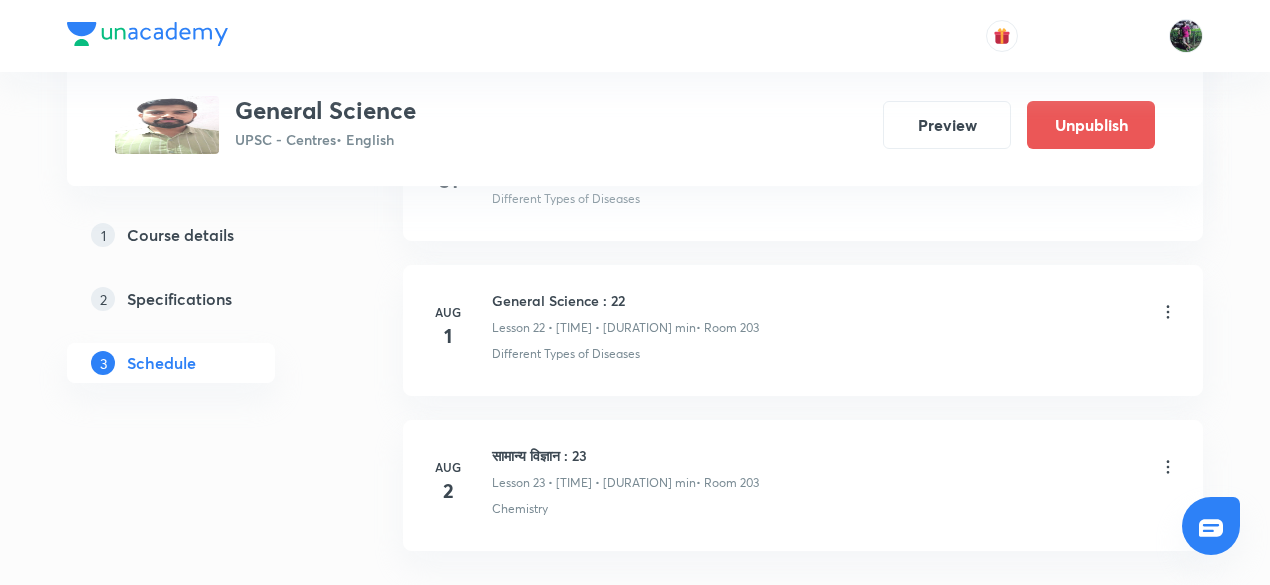 scroll, scrollTop: 3648, scrollLeft: 0, axis: vertical 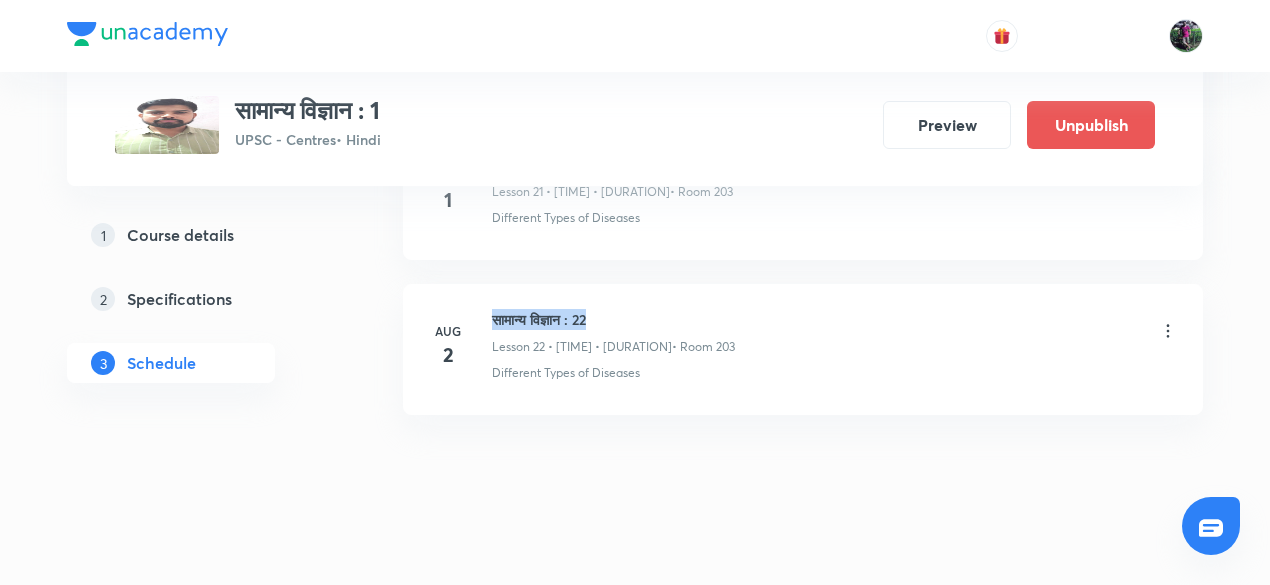 drag, startPoint x: 494, startPoint y: 301, endPoint x: 637, endPoint y: 299, distance: 143.01399 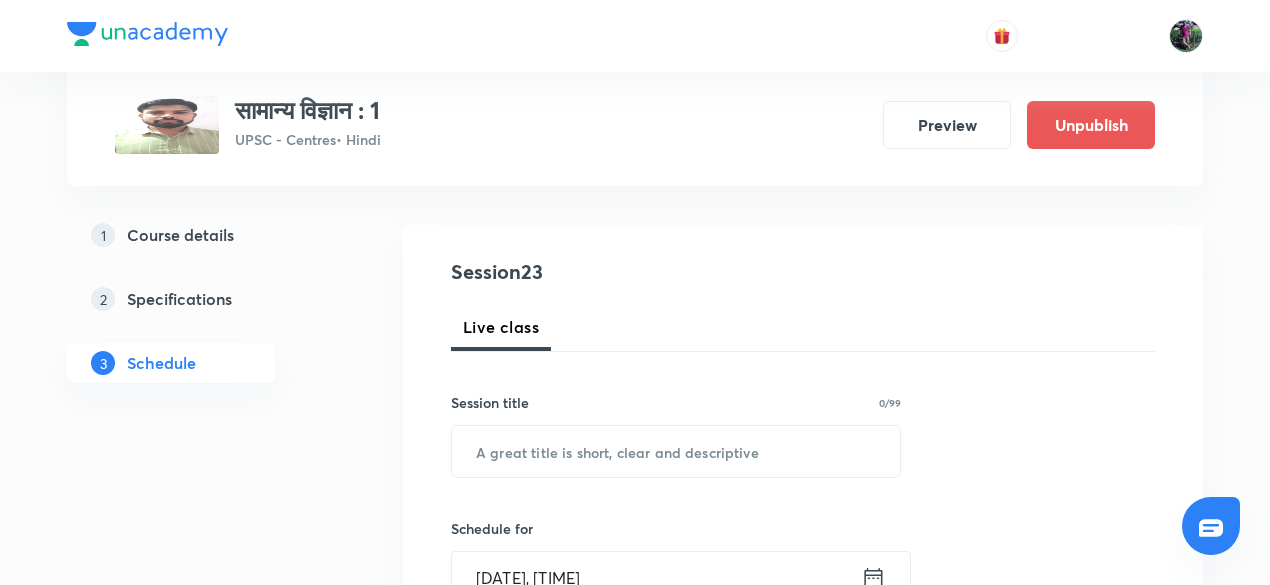 scroll, scrollTop: 176, scrollLeft: 0, axis: vertical 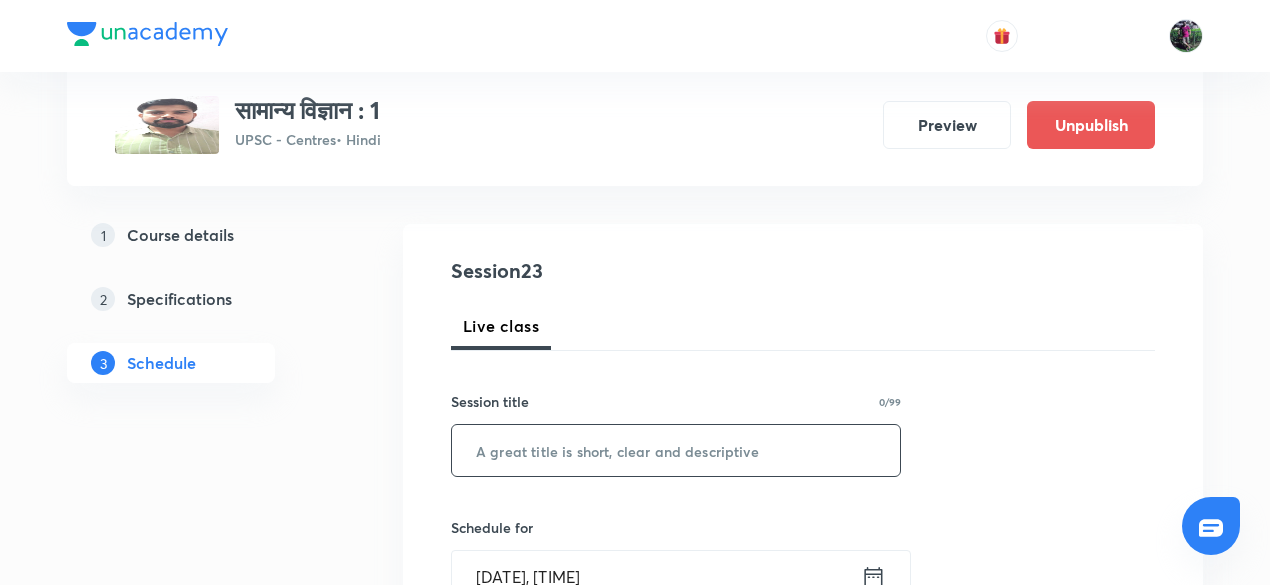 click at bounding box center (676, 450) 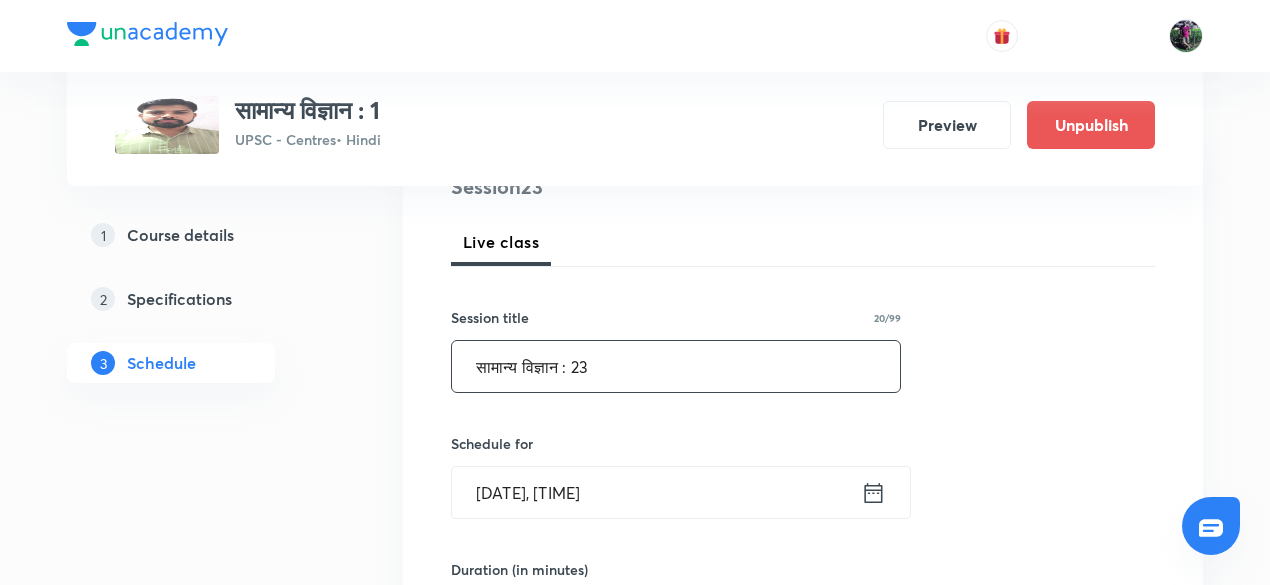 scroll, scrollTop: 347, scrollLeft: 0, axis: vertical 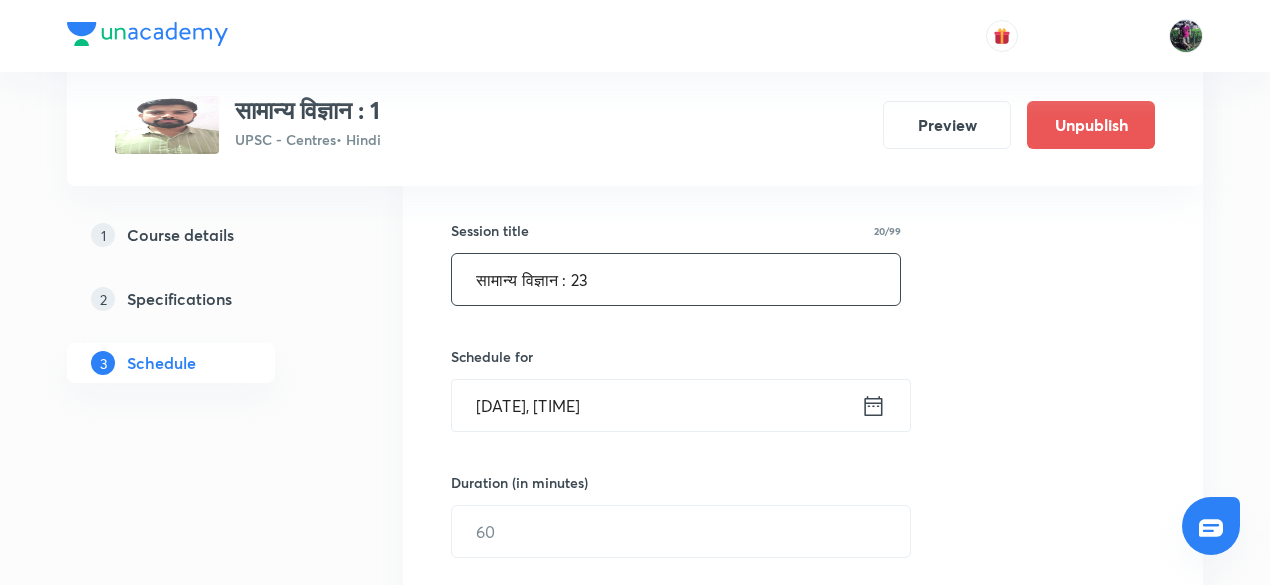 type on "सामान्य विज्ञान : 23" 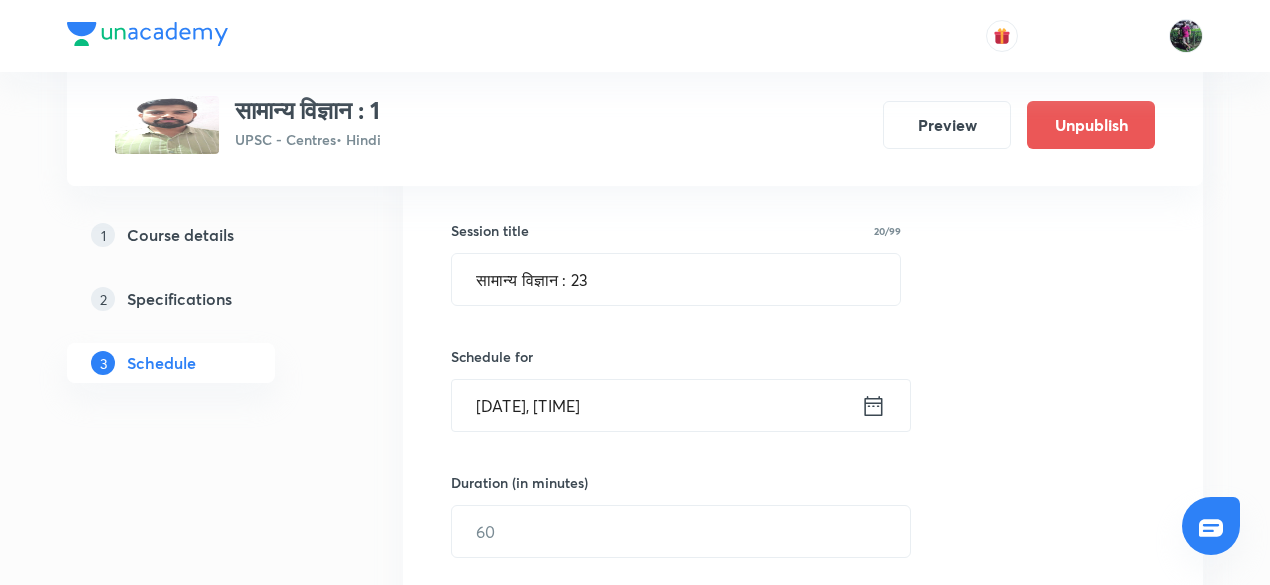 click on "[DATE], [TIME]" at bounding box center [656, 405] 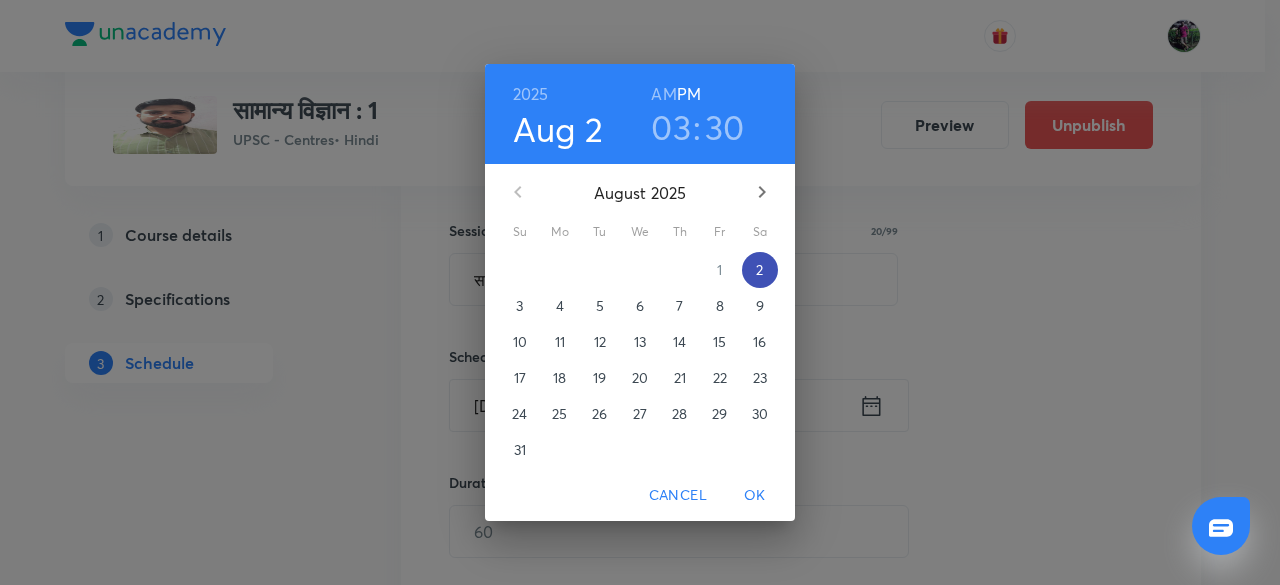 click on "2" at bounding box center (759, 270) 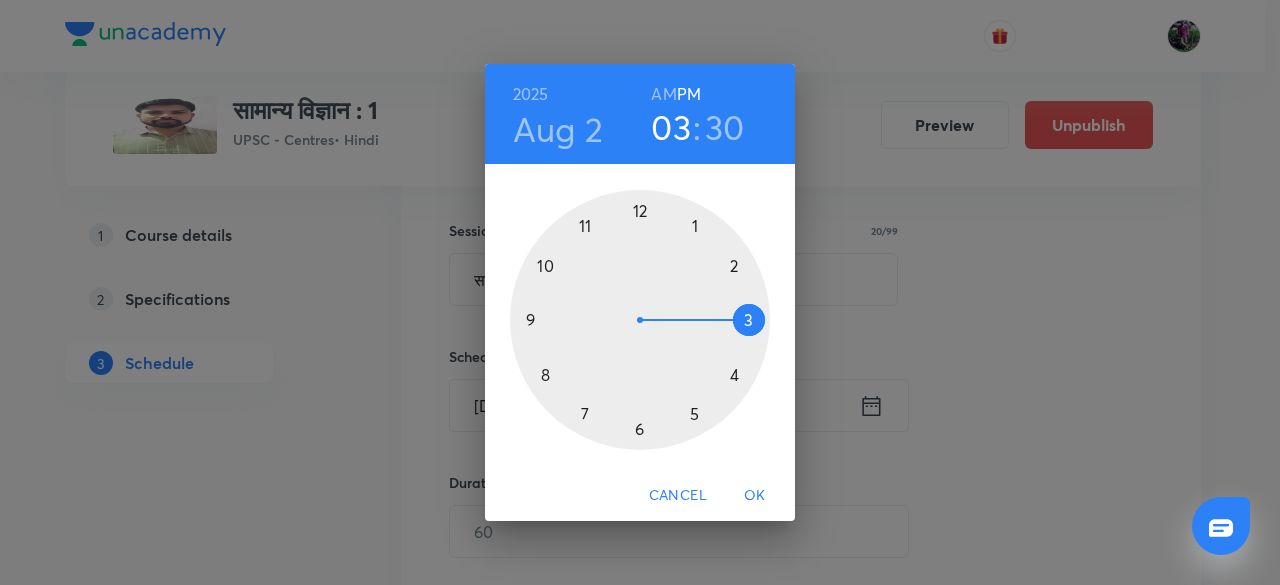 click at bounding box center [640, 320] 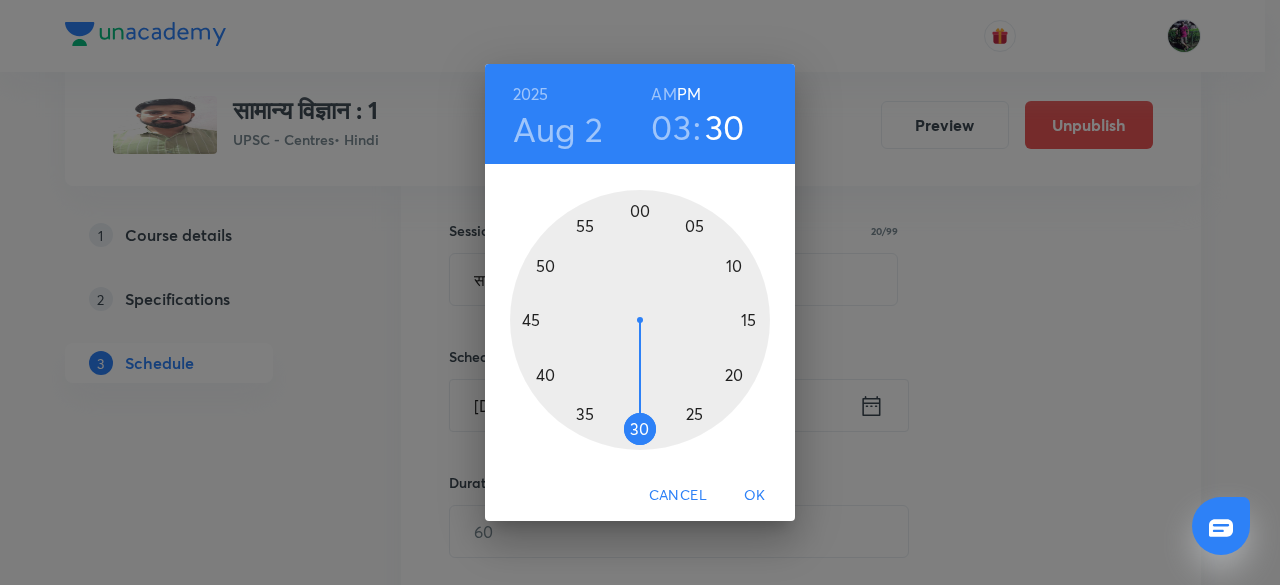 click at bounding box center [640, 320] 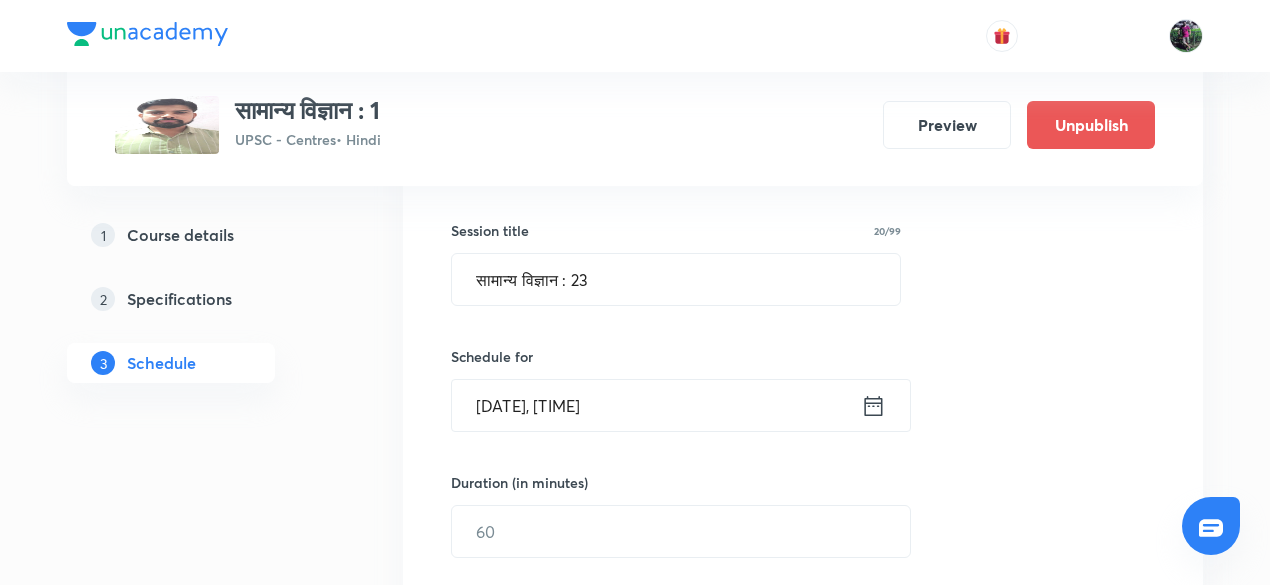 scroll, scrollTop: 451, scrollLeft: 0, axis: vertical 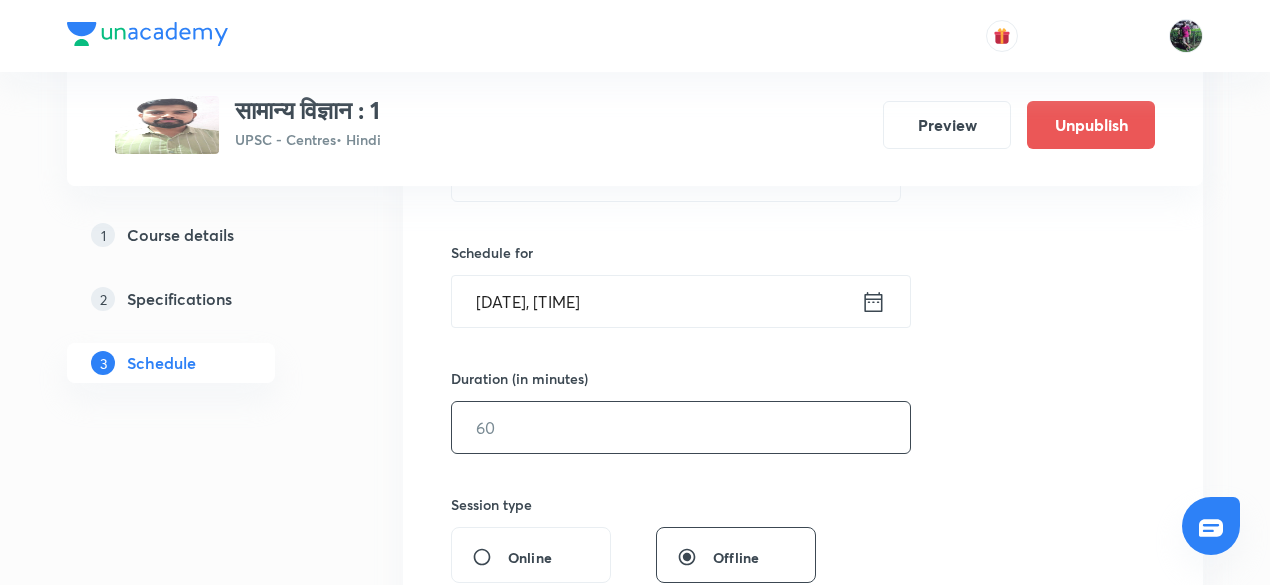 click at bounding box center (681, 427) 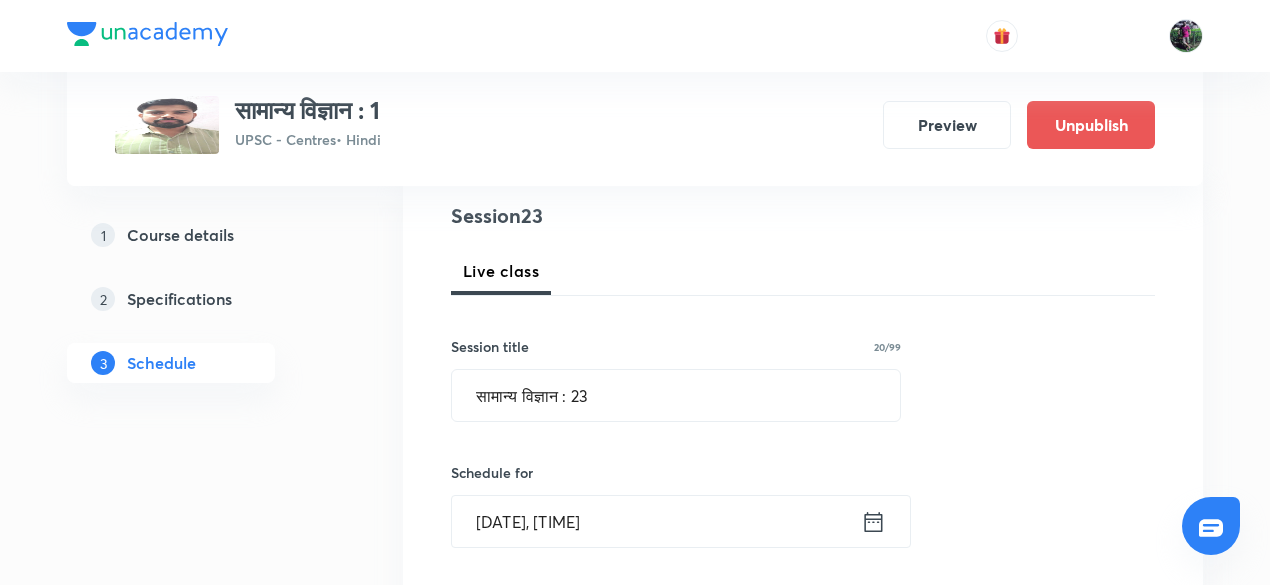scroll, scrollTop: 226, scrollLeft: 0, axis: vertical 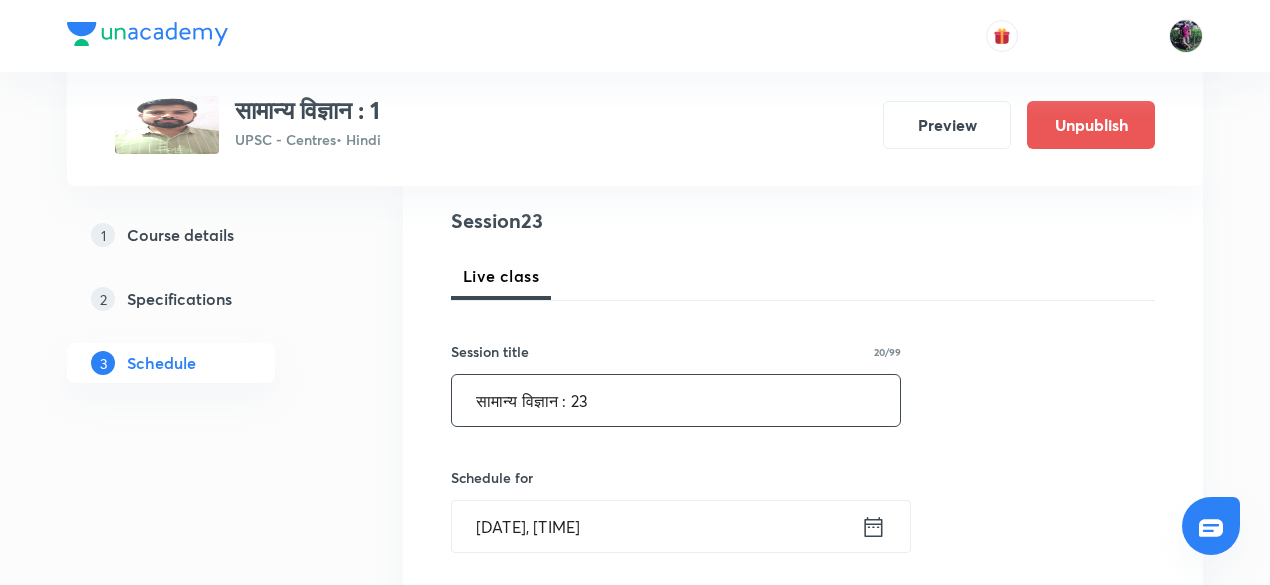 type on "150" 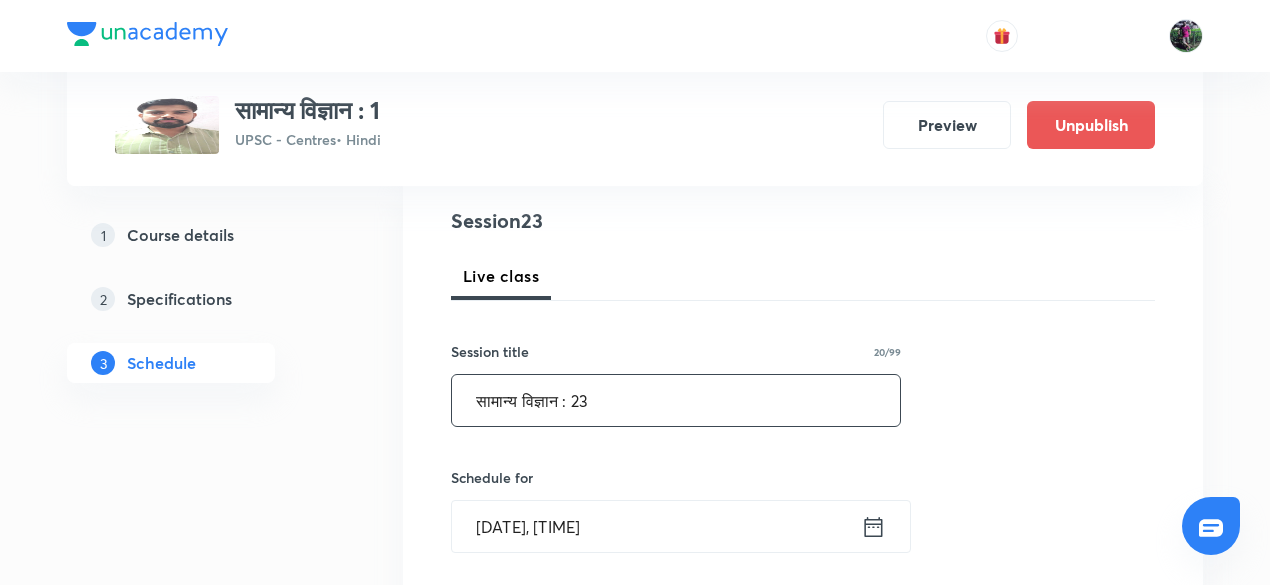 drag, startPoint x: 472, startPoint y: 395, endPoint x: 618, endPoint y: 400, distance: 146.08559 